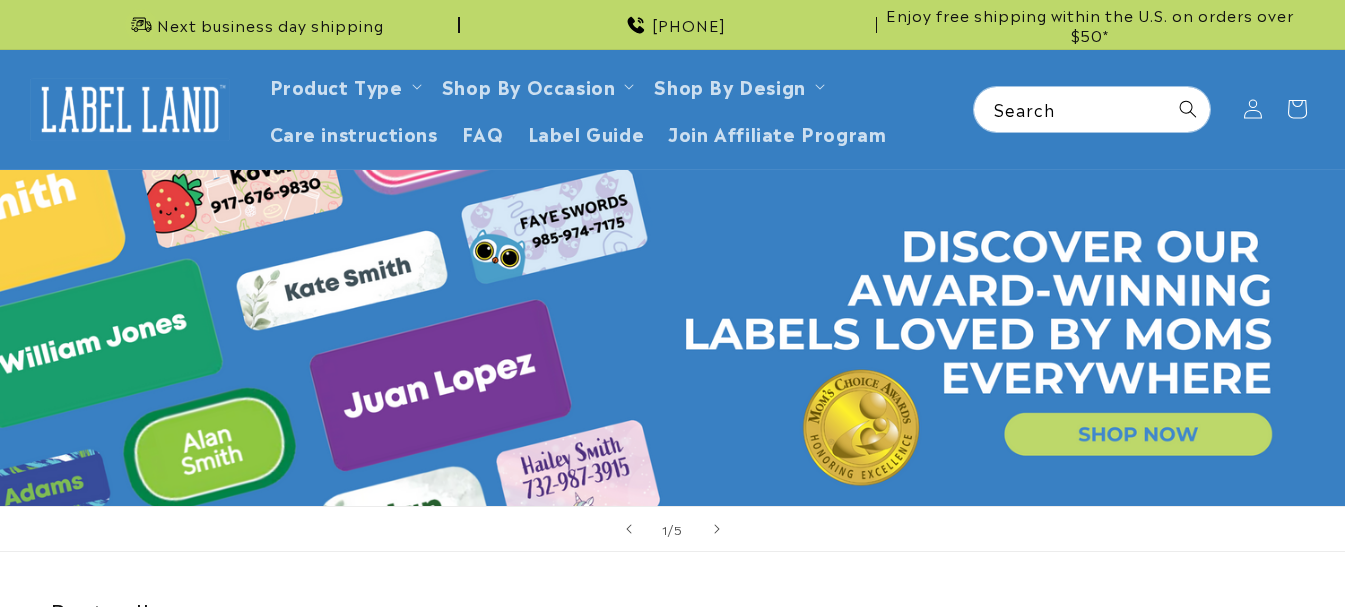scroll, scrollTop: 0, scrollLeft: 0, axis: both 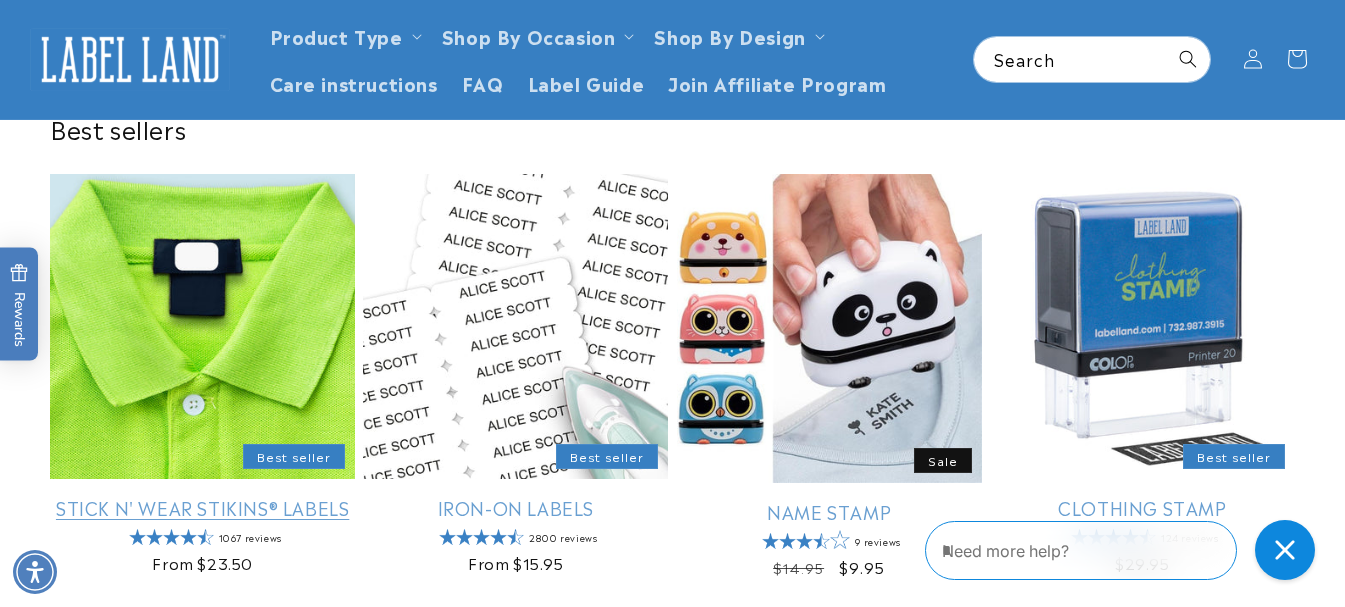 click on "Stick N' Wear Stikins® Labels" at bounding box center (202, 507) 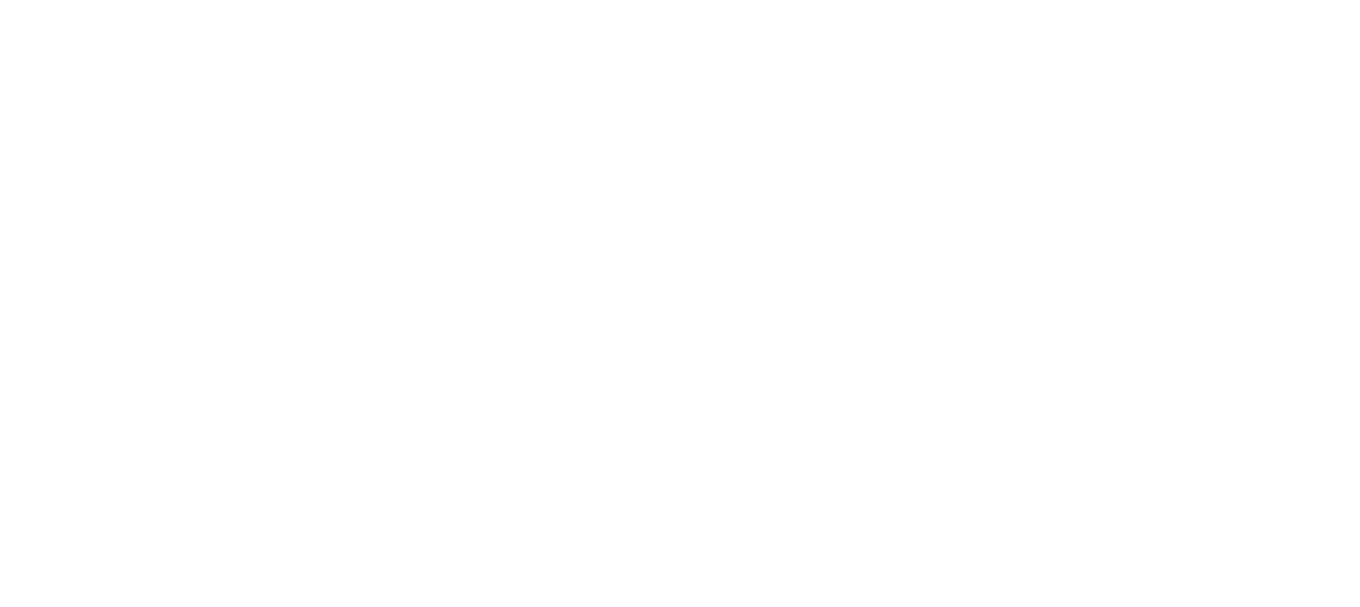 scroll, scrollTop: 0, scrollLeft: 0, axis: both 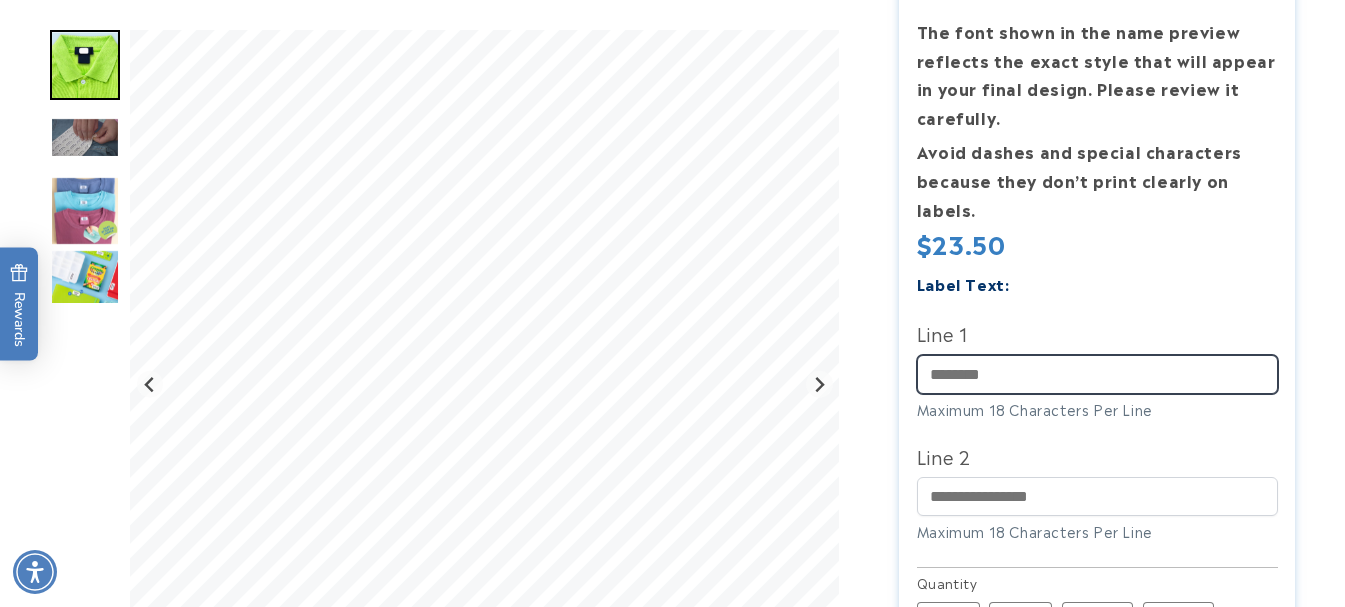 click on "Line 1" at bounding box center (1097, 374) 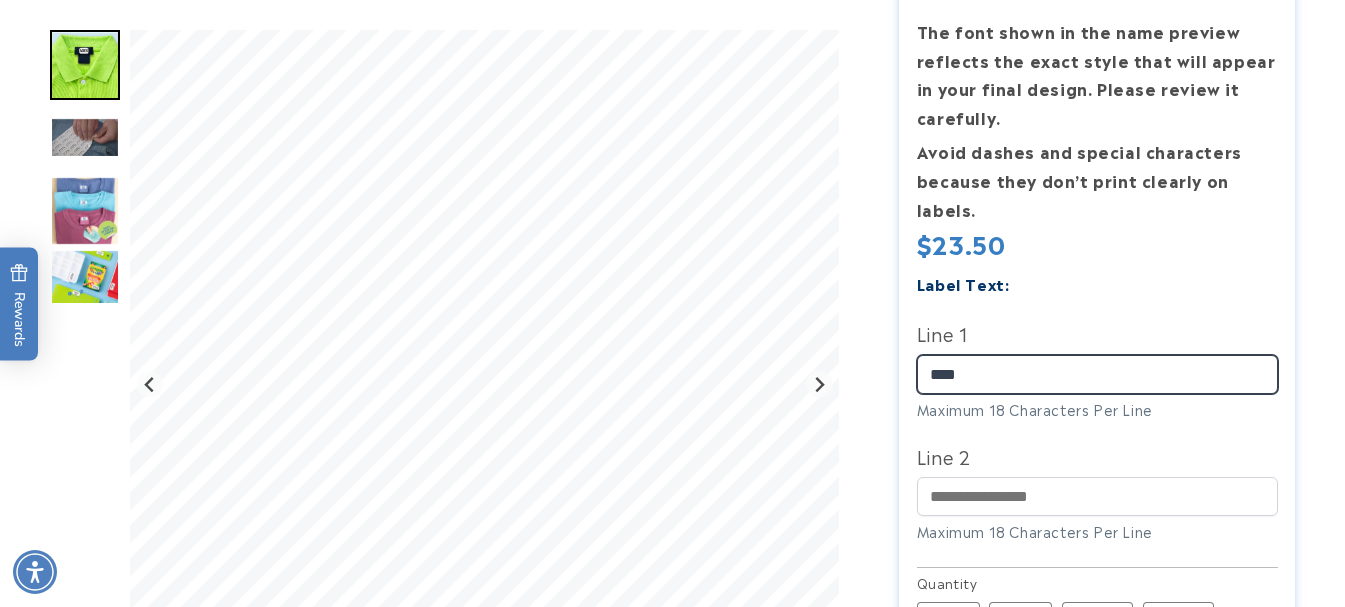 type on "****" 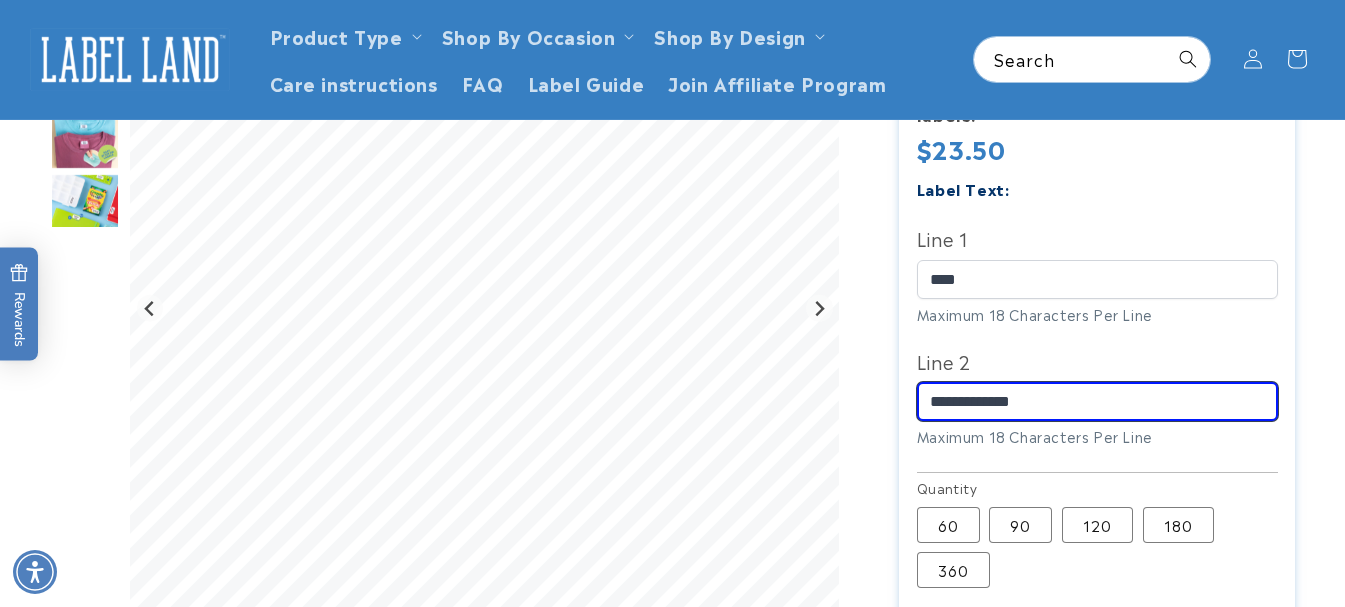 scroll, scrollTop: 500, scrollLeft: 0, axis: vertical 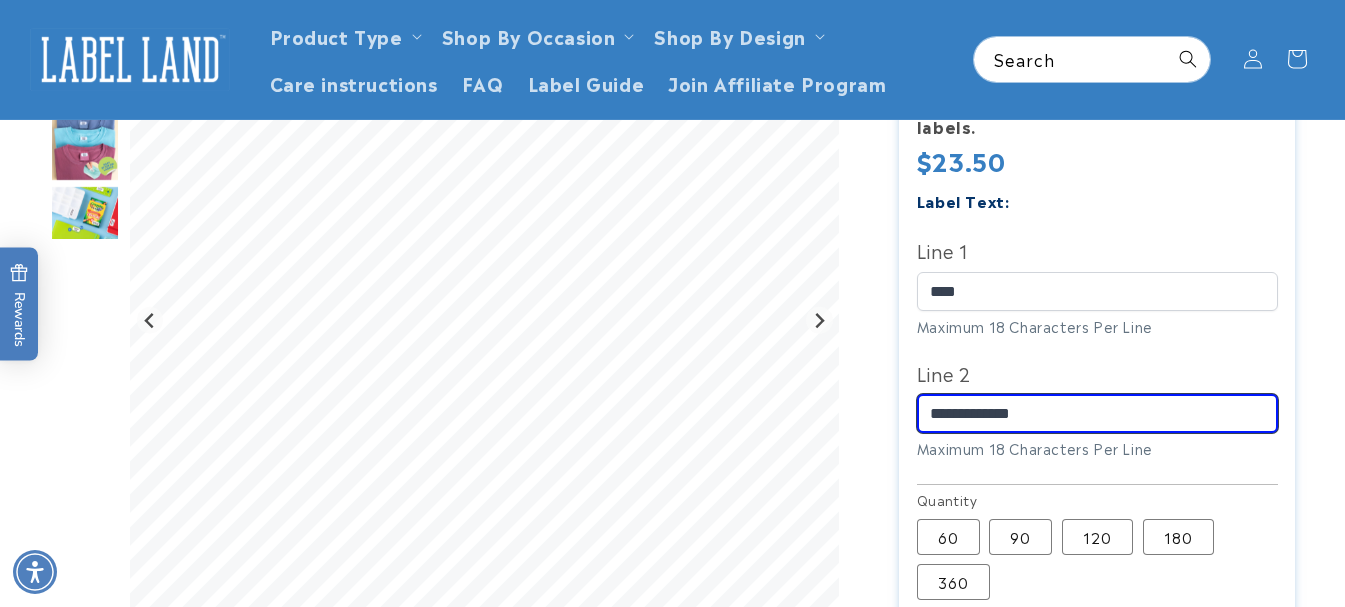 type on "**********" 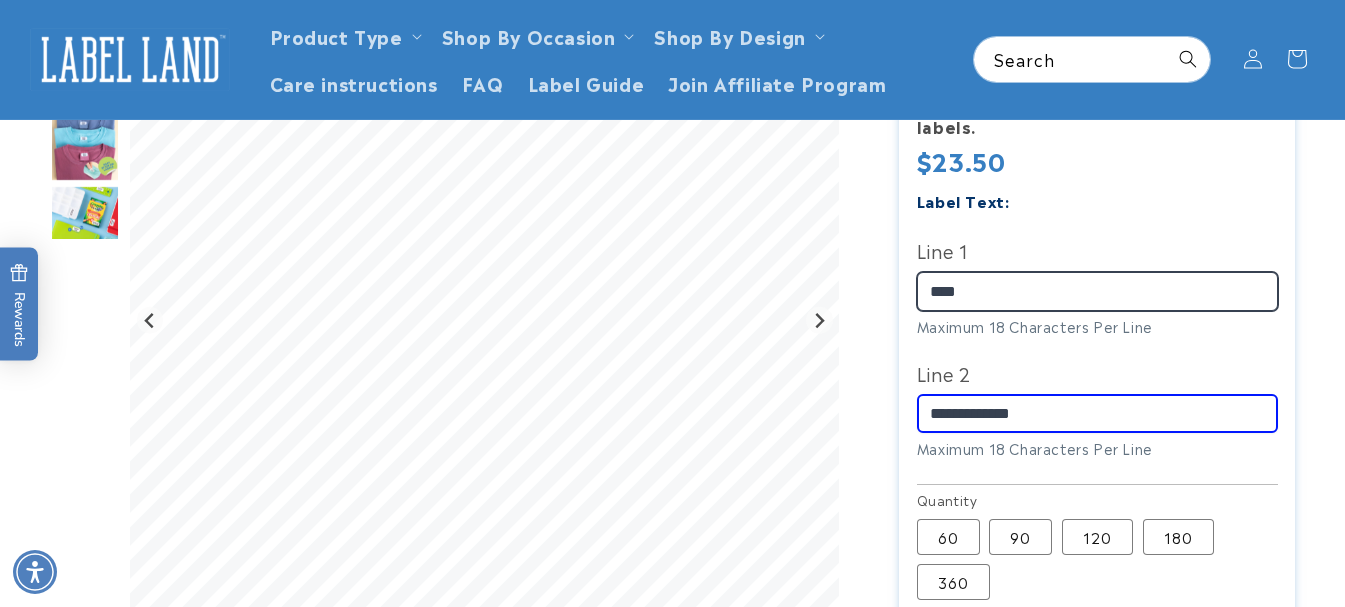 click on "****" at bounding box center [1097, 291] 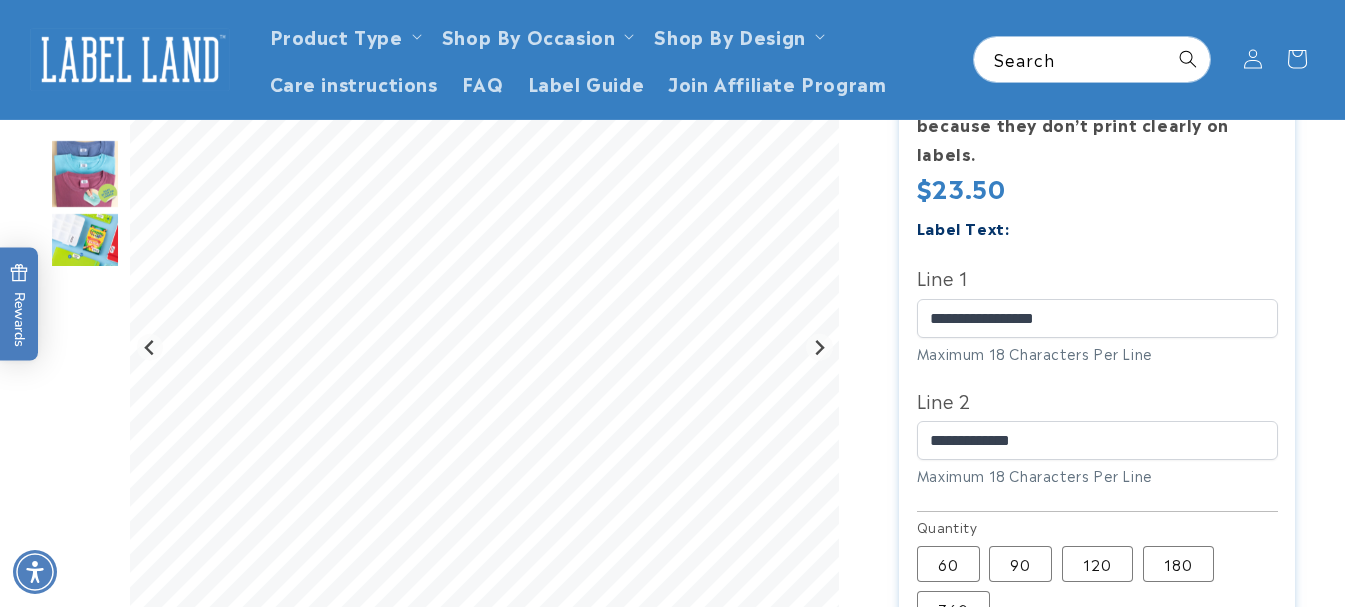 scroll, scrollTop: 467, scrollLeft: 0, axis: vertical 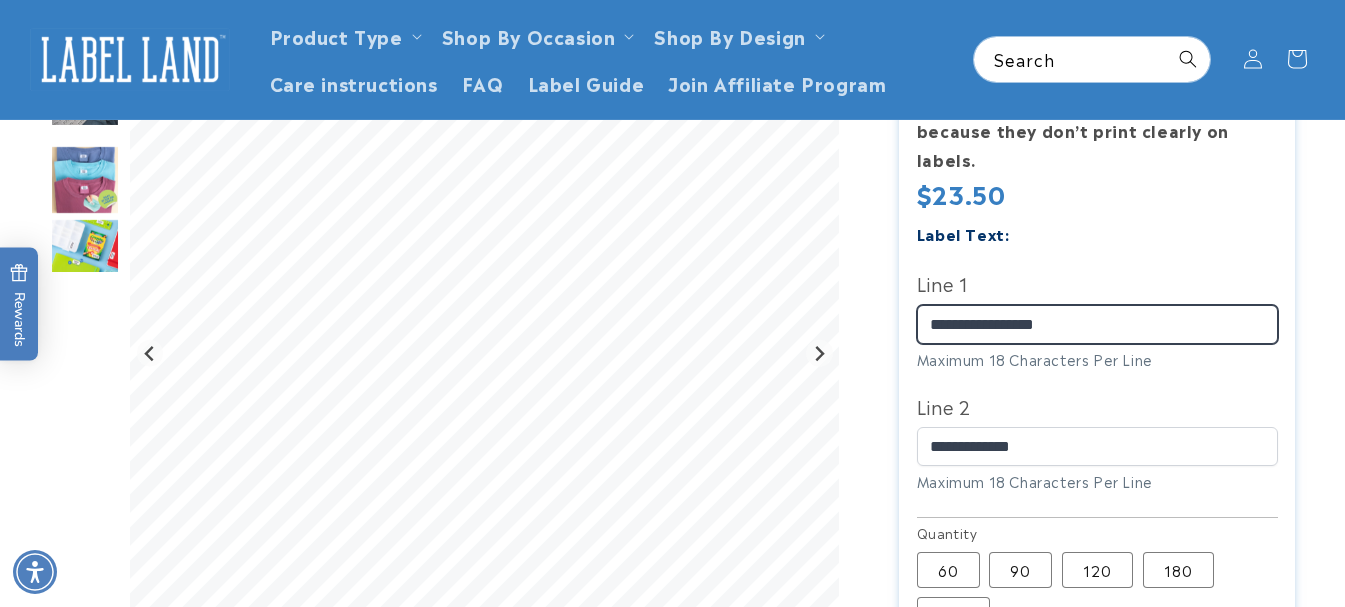 drag, startPoint x: 997, startPoint y: 323, endPoint x: 1189, endPoint y: 315, distance: 192.1666 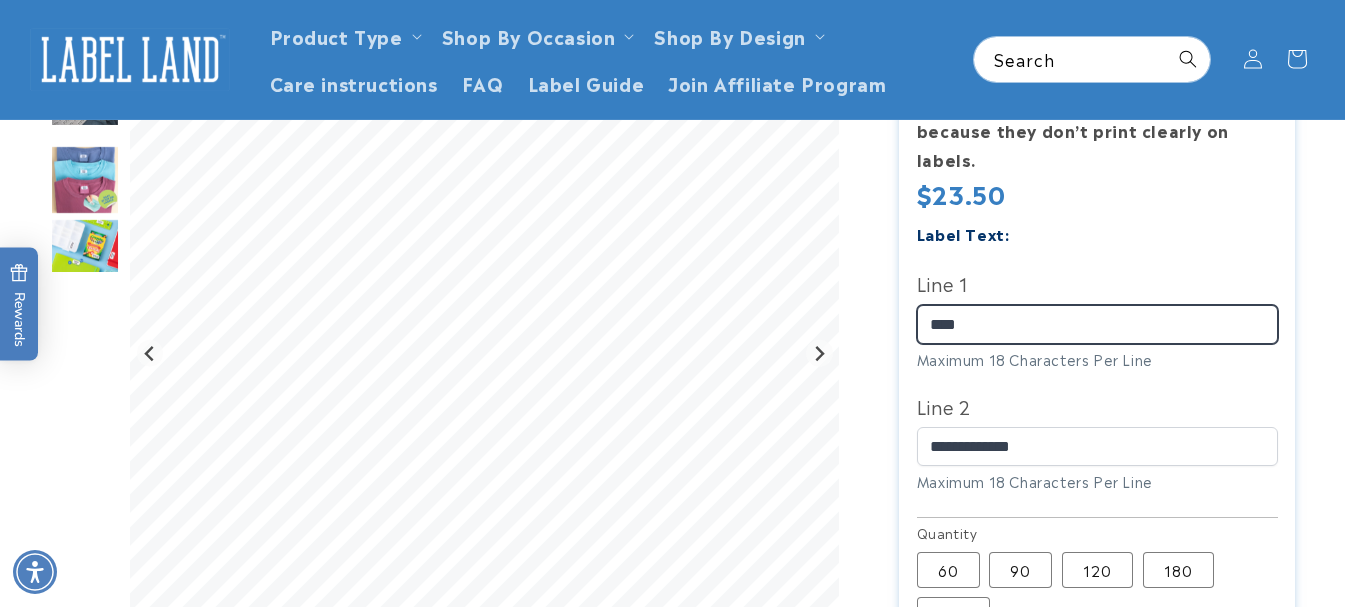 type on "****" 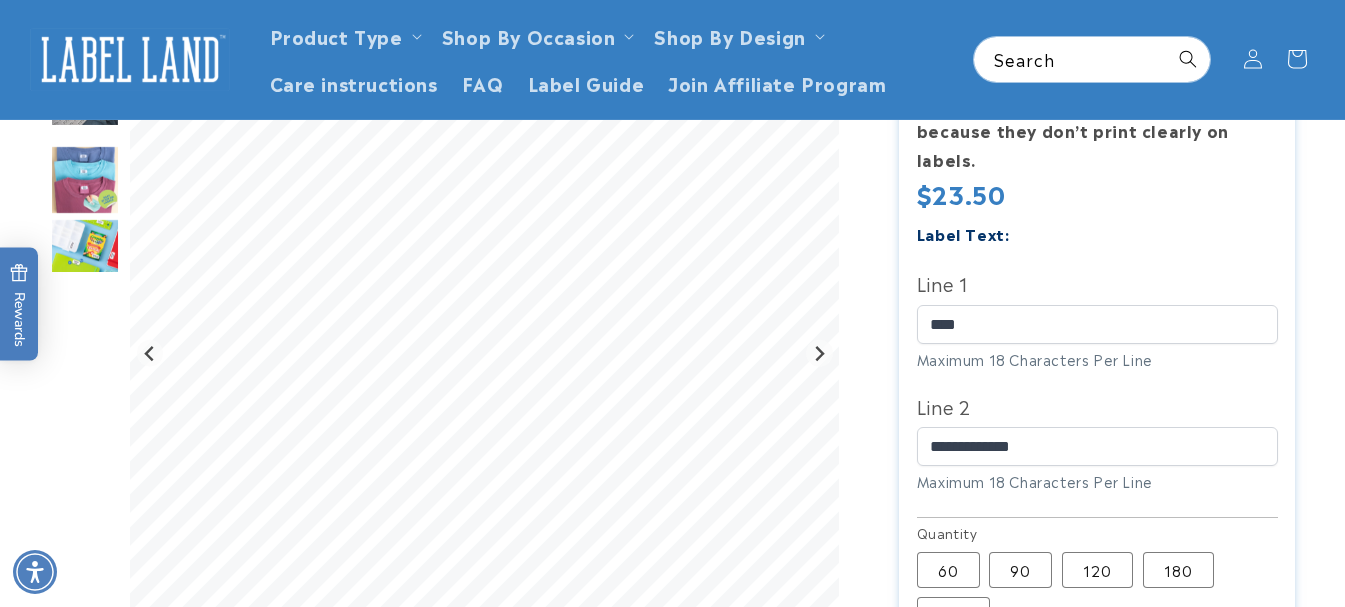 click on "Line 2" at bounding box center (1097, 406) 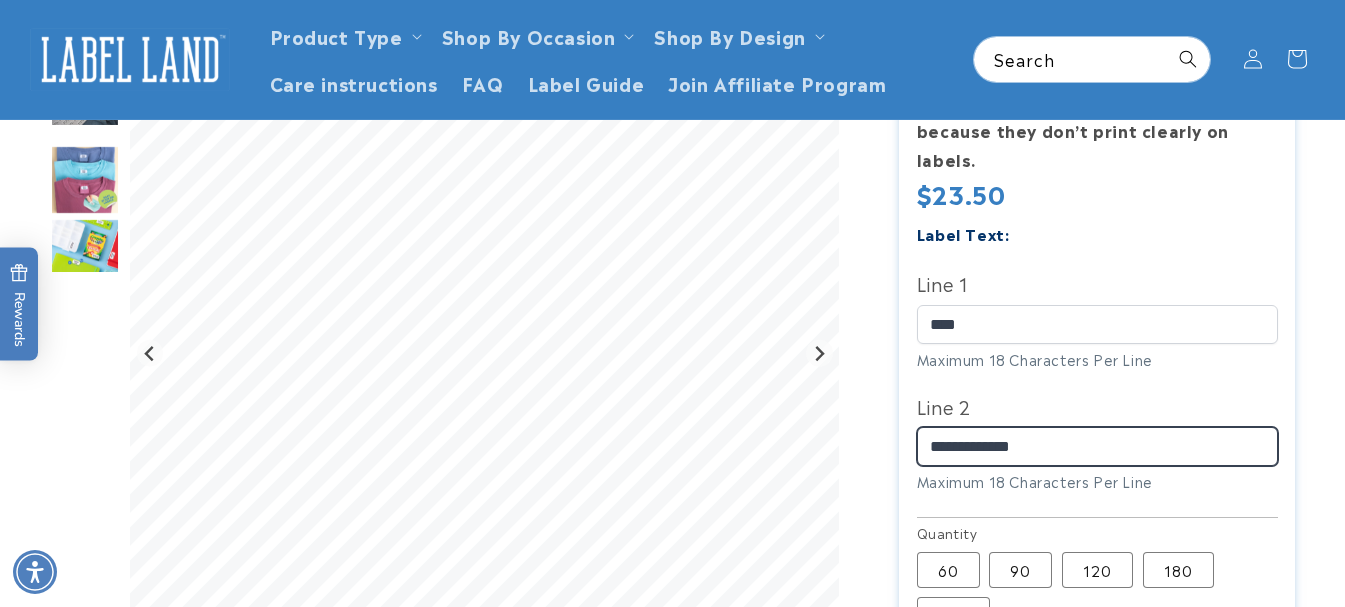 click on "**********" at bounding box center (1097, 446) 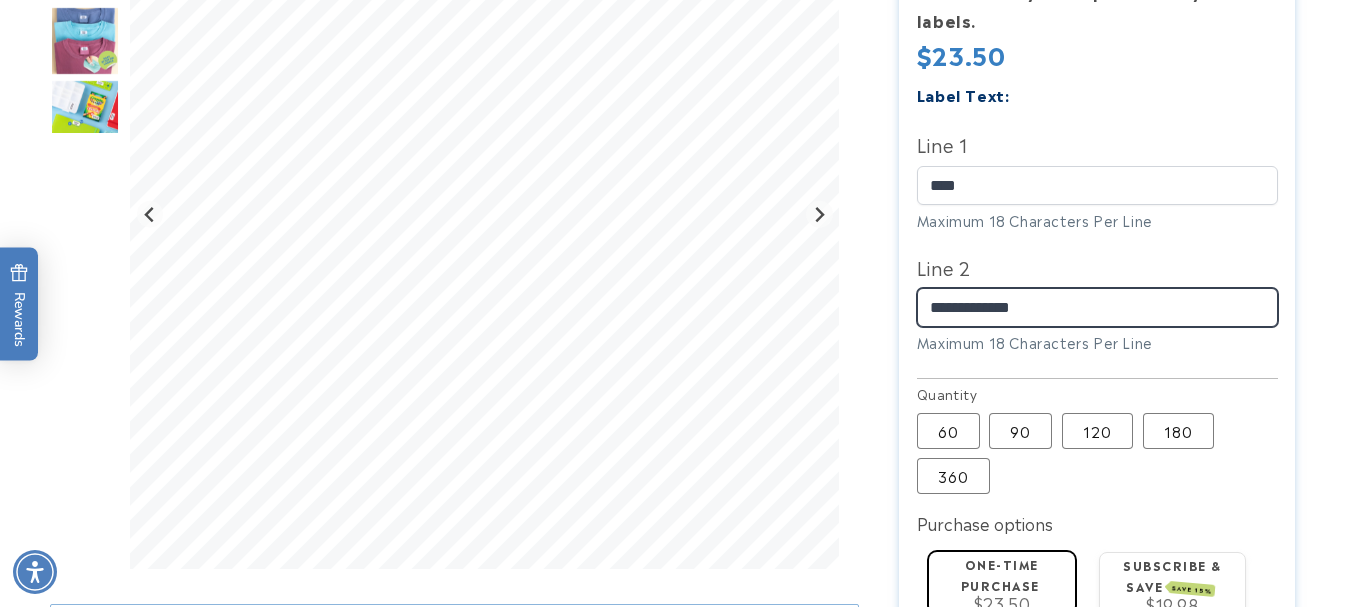 scroll, scrollTop: 633, scrollLeft: 0, axis: vertical 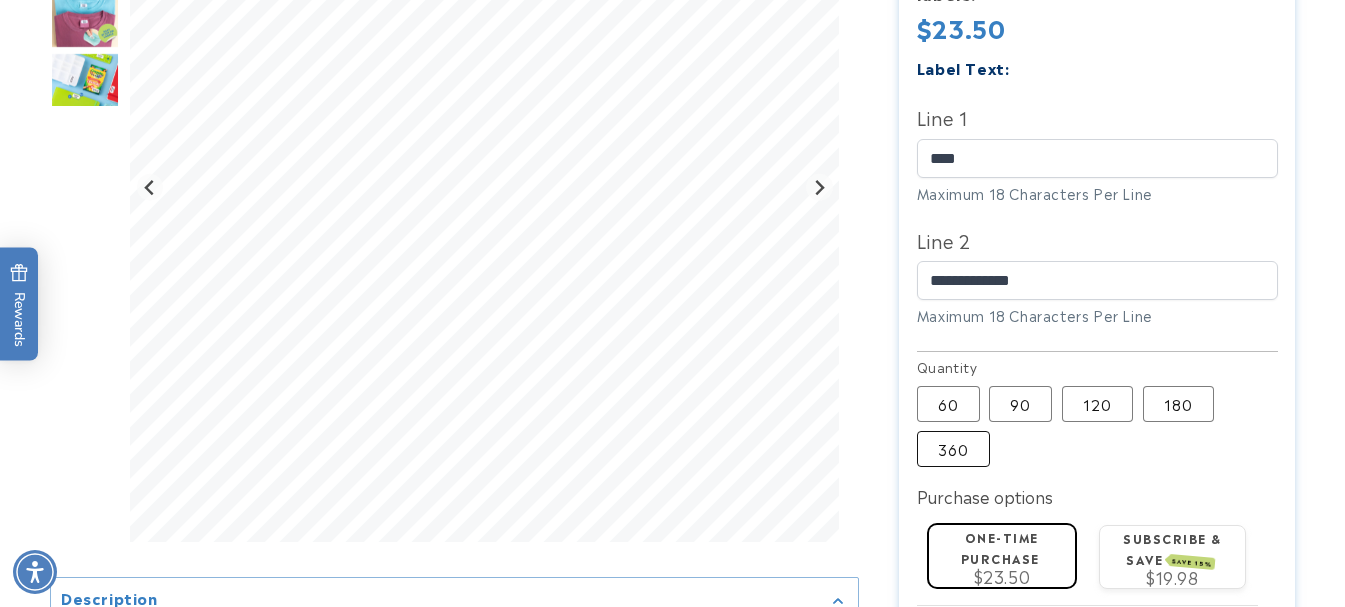 click on "360 Variant sold out or unavailable" at bounding box center [953, 449] 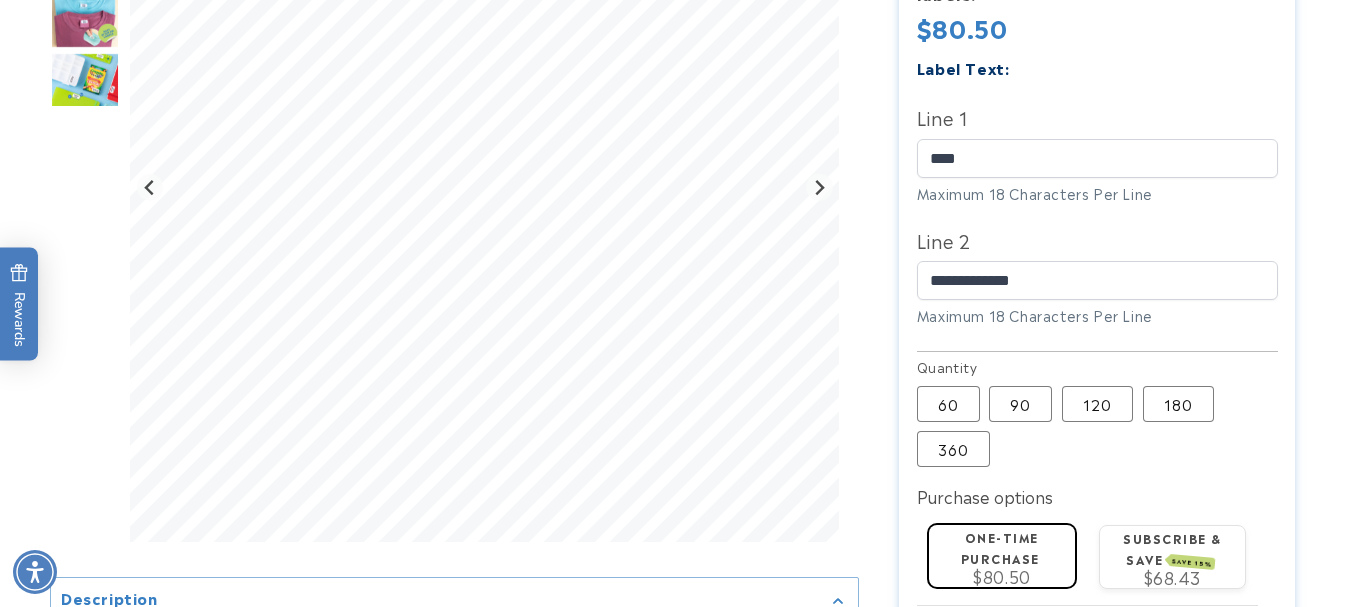 type 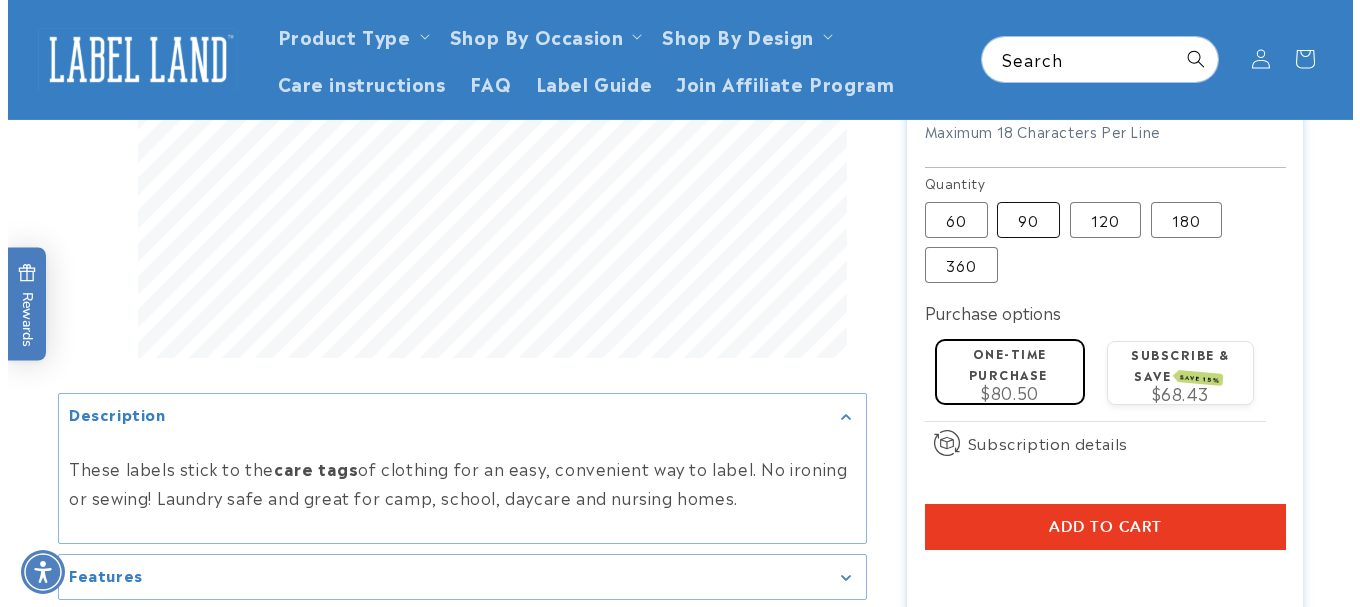 scroll, scrollTop: 800, scrollLeft: 0, axis: vertical 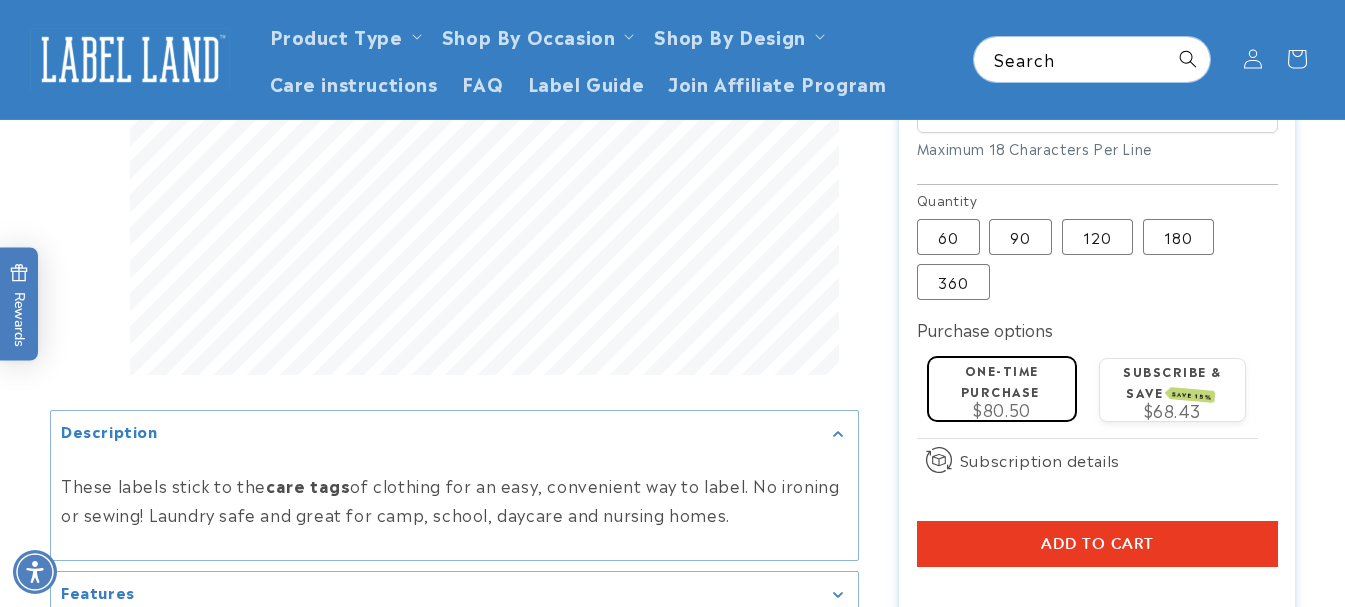 click on "Add to cart" at bounding box center (1097, 544) 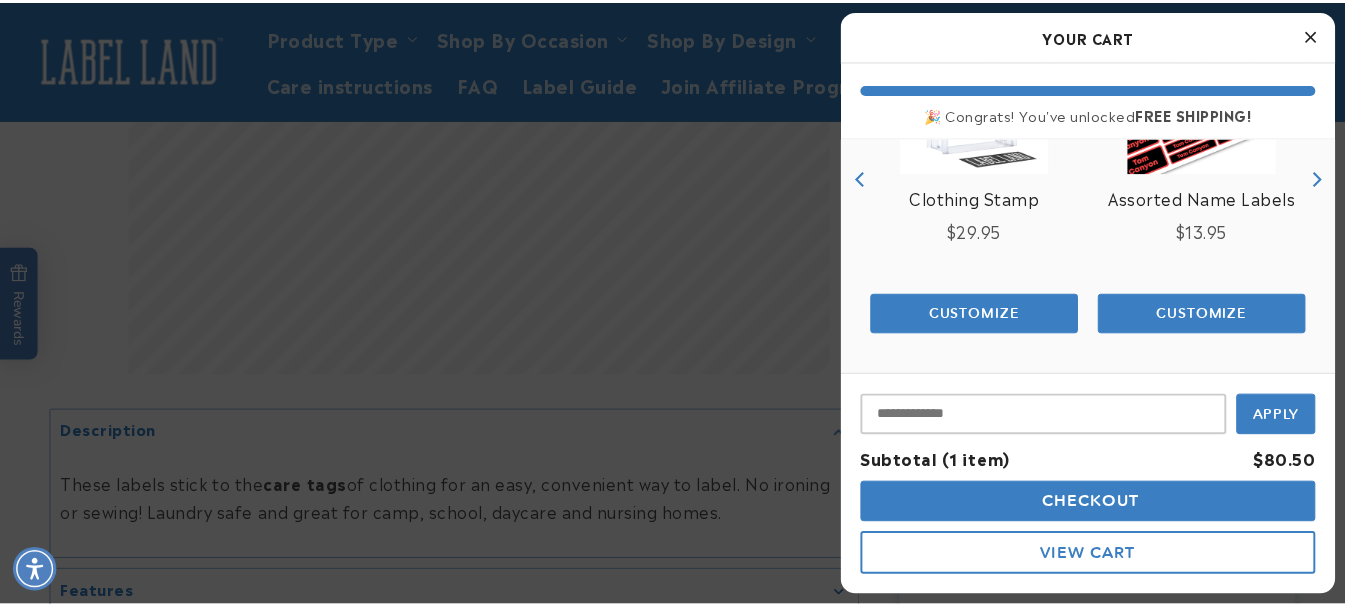 scroll, scrollTop: 0, scrollLeft: 0, axis: both 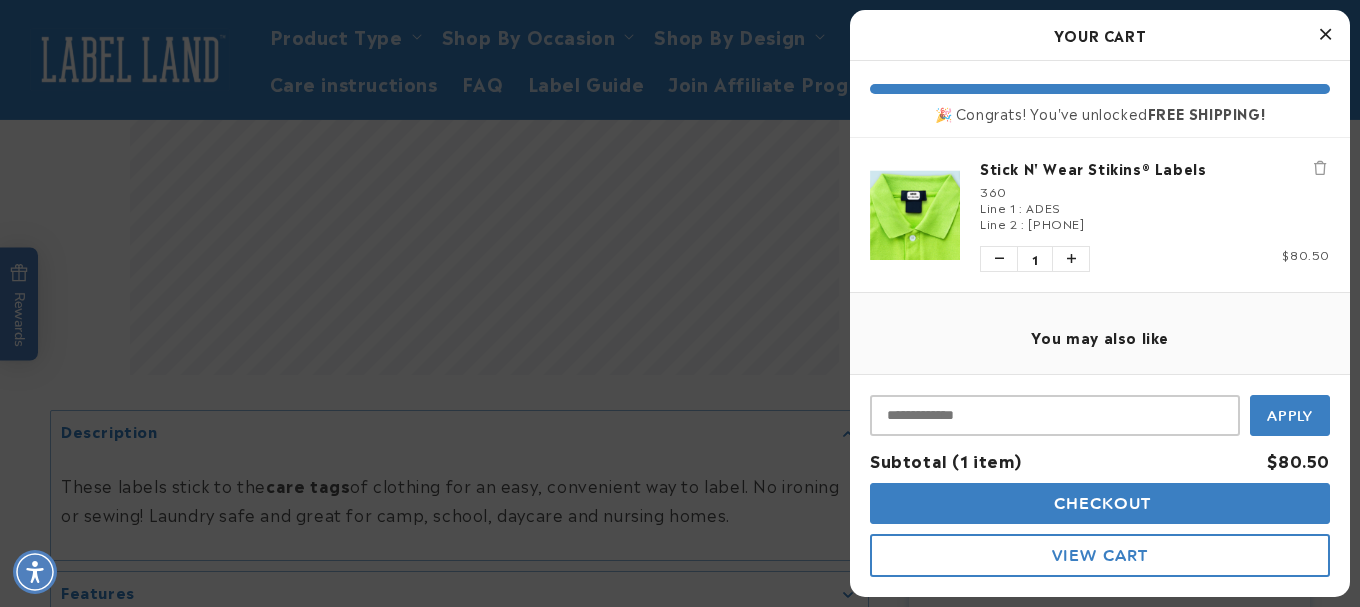 click at bounding box center [680, 303] 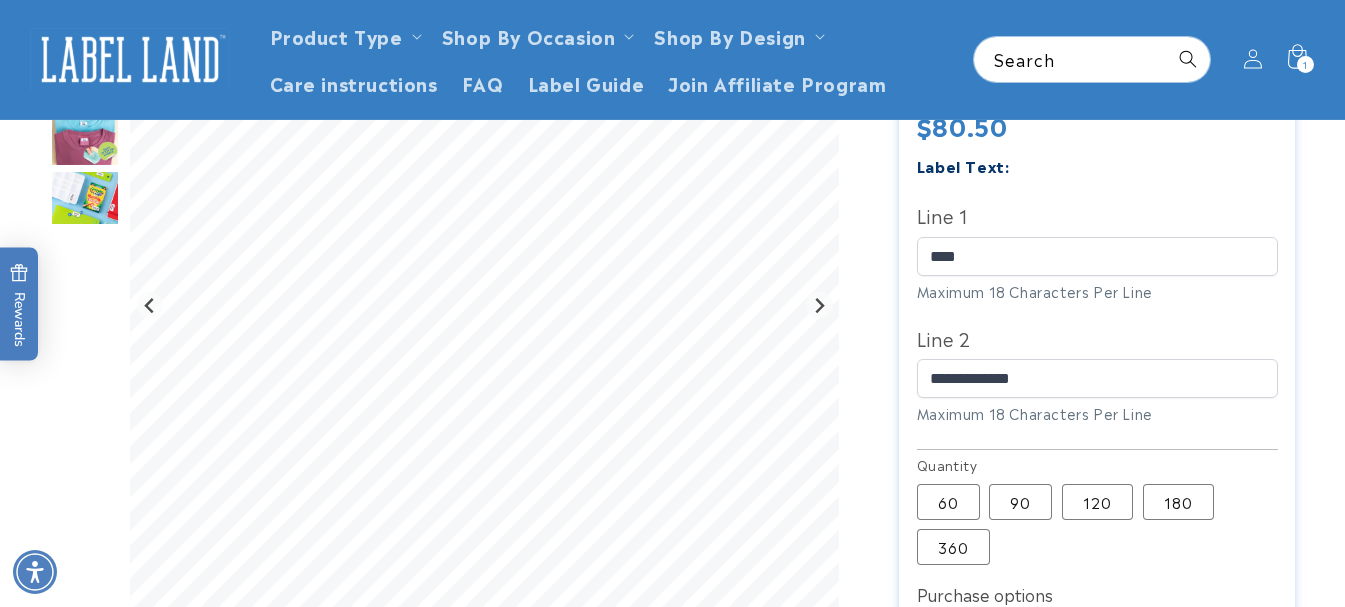 scroll, scrollTop: 517, scrollLeft: 0, axis: vertical 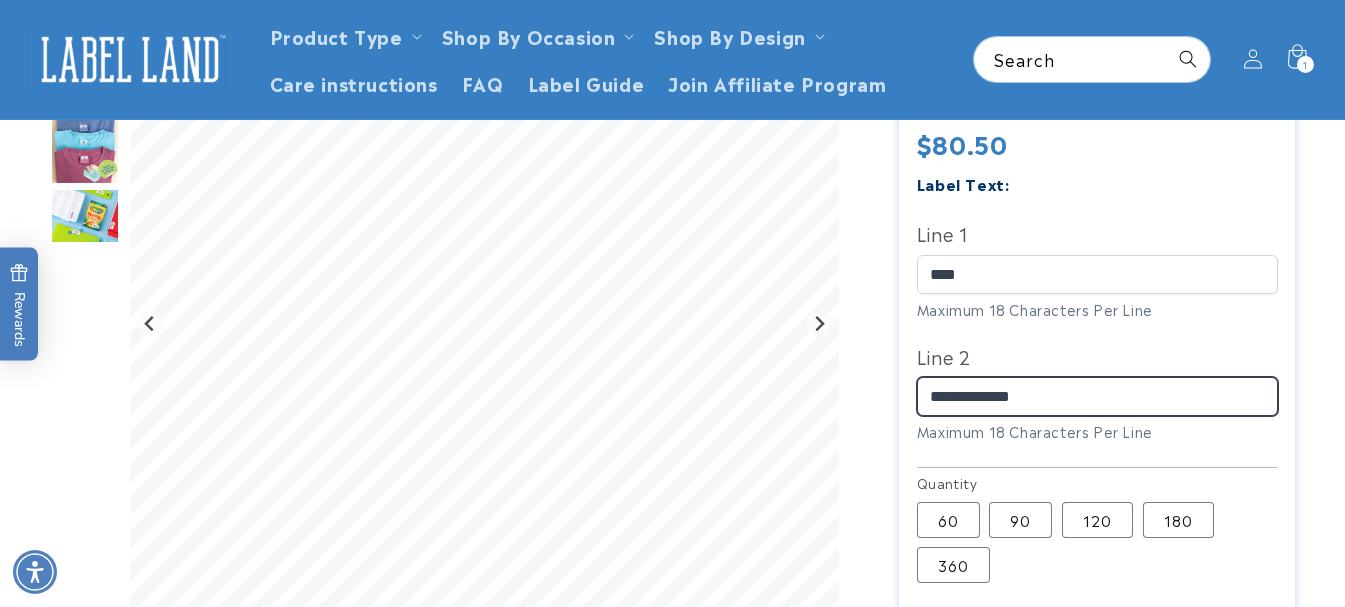 click on "**********" at bounding box center (1097, 396) 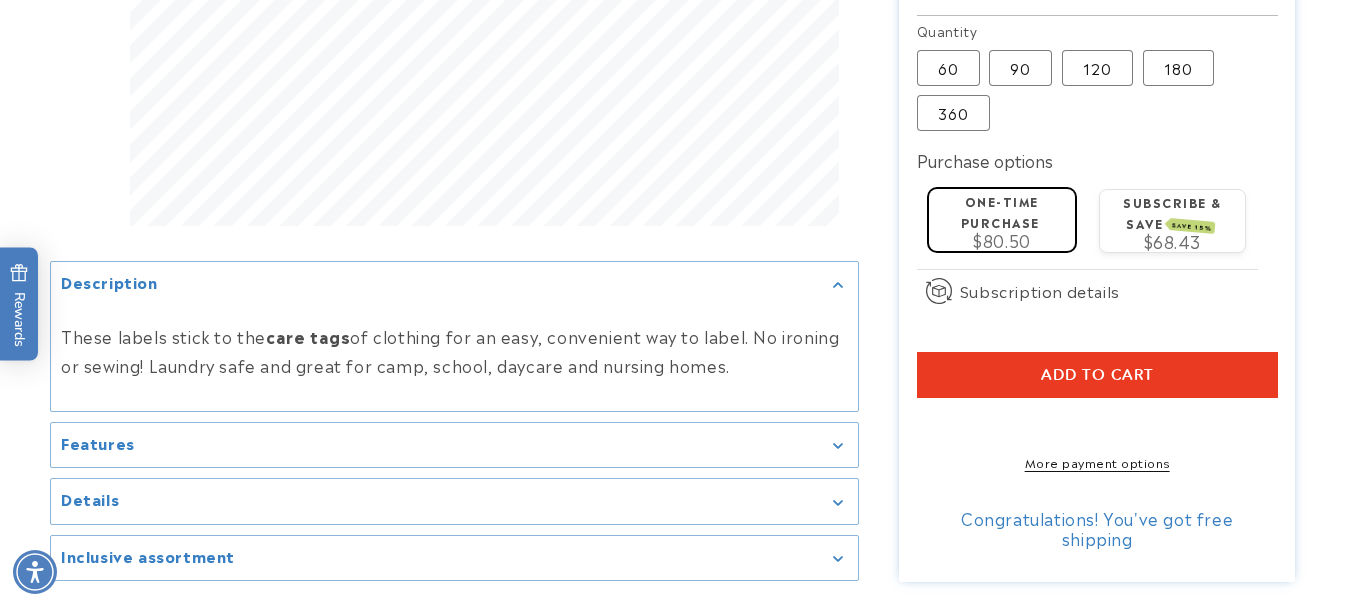 scroll, scrollTop: 983, scrollLeft: 0, axis: vertical 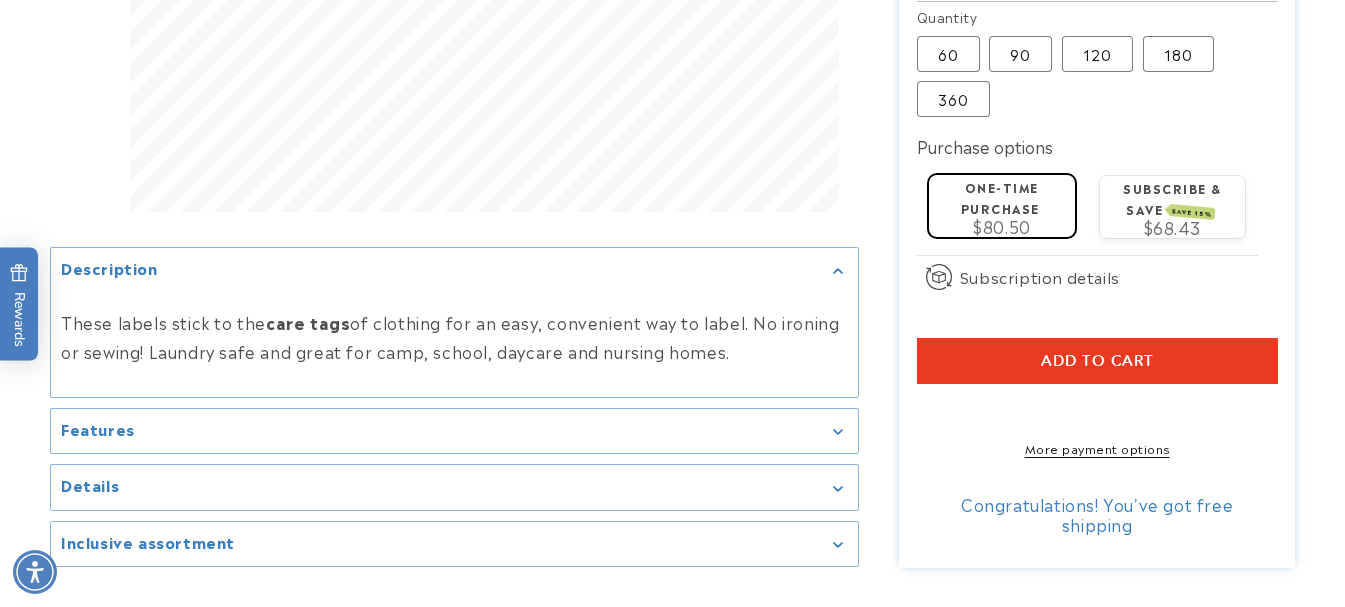 type on "**********" 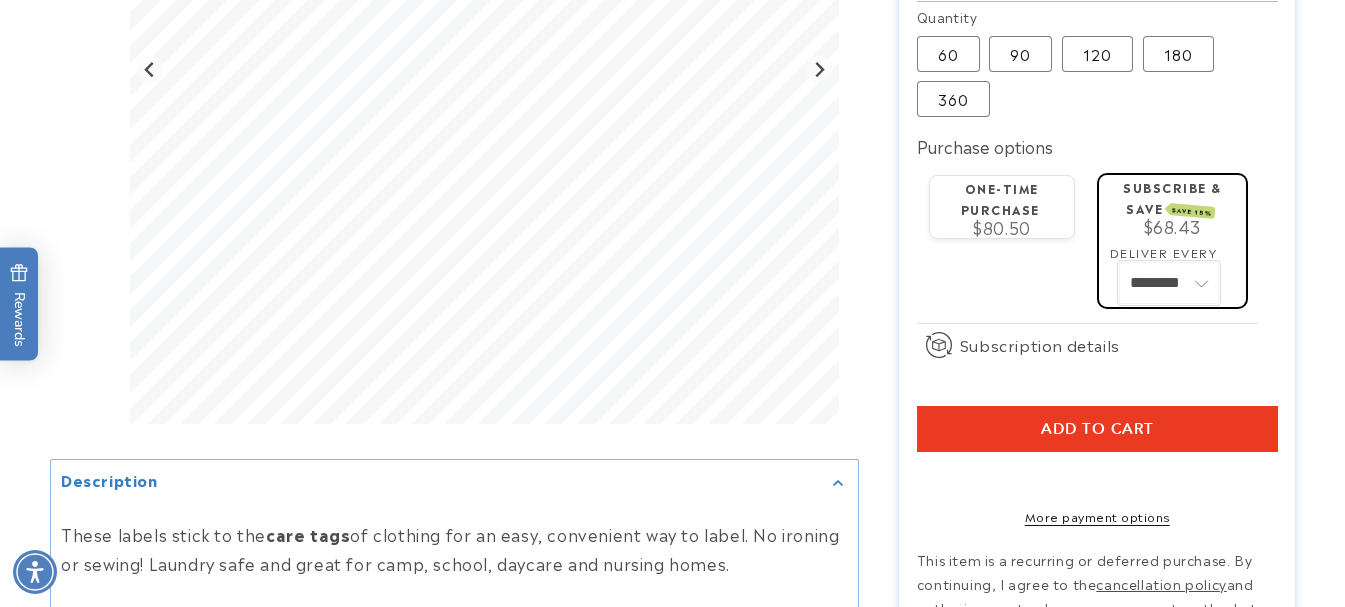 click on "******** ********" 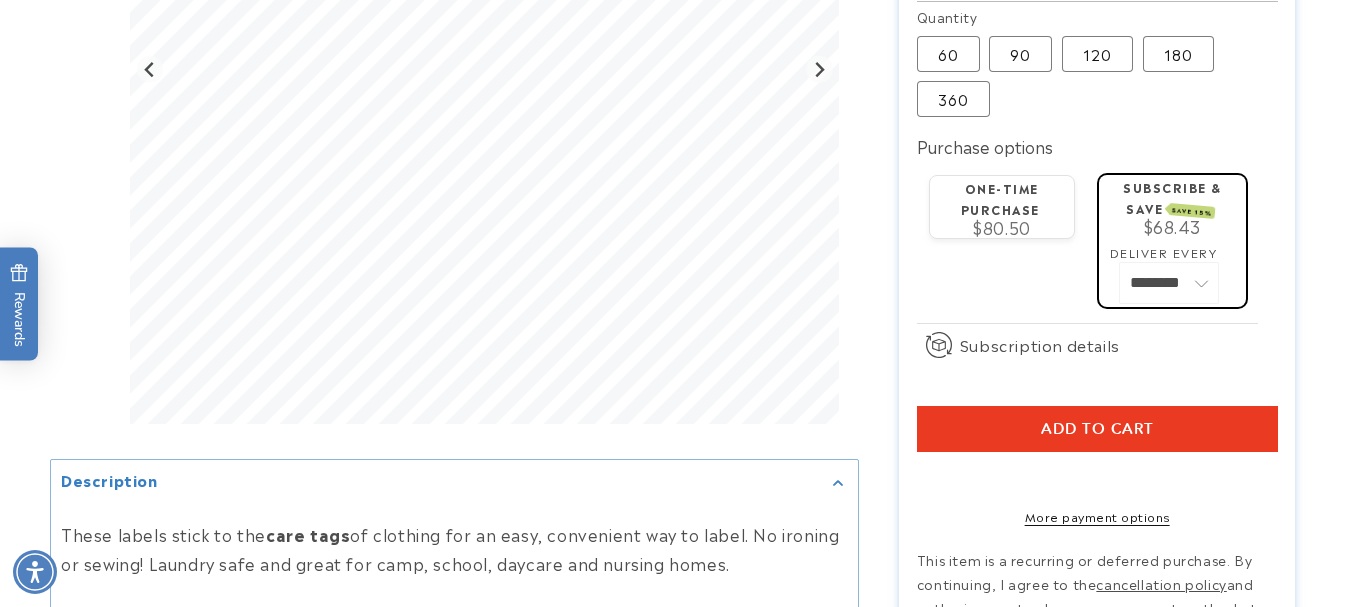 click on "Stick N' Wear Stikins® Labels
Stick N' Wear Stikins® Labels
1067 Reviews
Estimated Delivery:  Aug 05   -   Aug 11
The font shown in the name preview reflects the exact style that will appear in your final design. Please review it carefully. Avoid dashes and special characters because they don’t print clearly on labels.
Regular price
$68.43
Regular price
Sale price
$68.43
Unit price
/
per" at bounding box center (1097, -4) 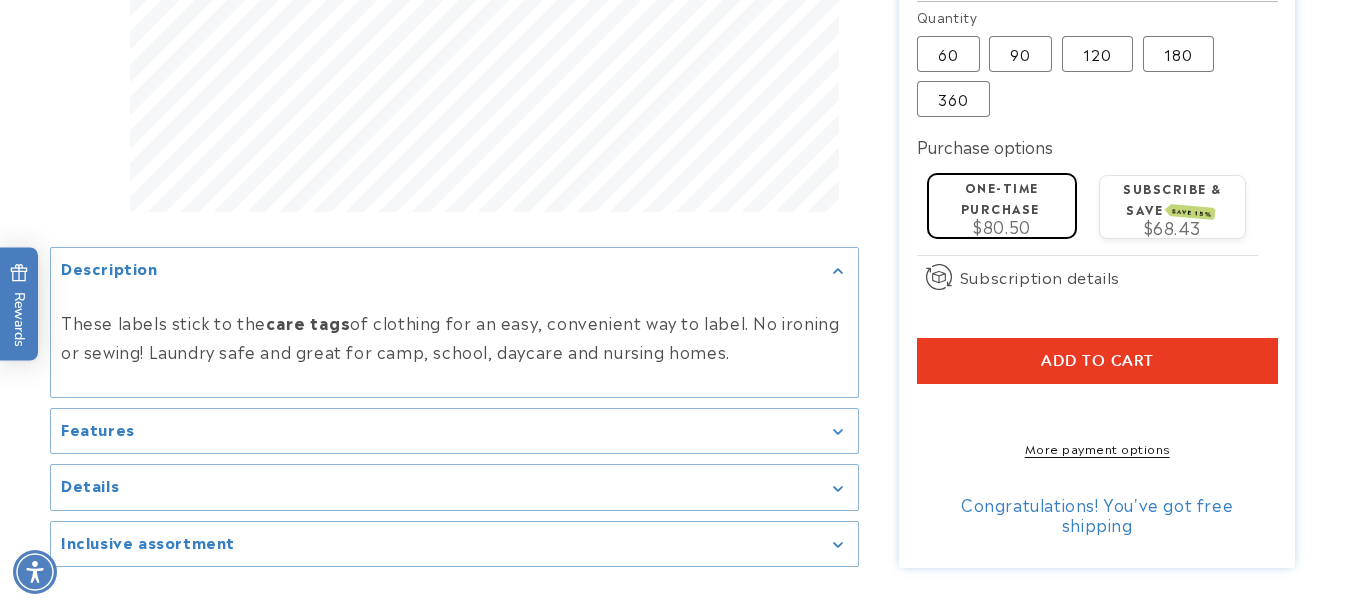 click on "Add to cart" at bounding box center (1097, 361) 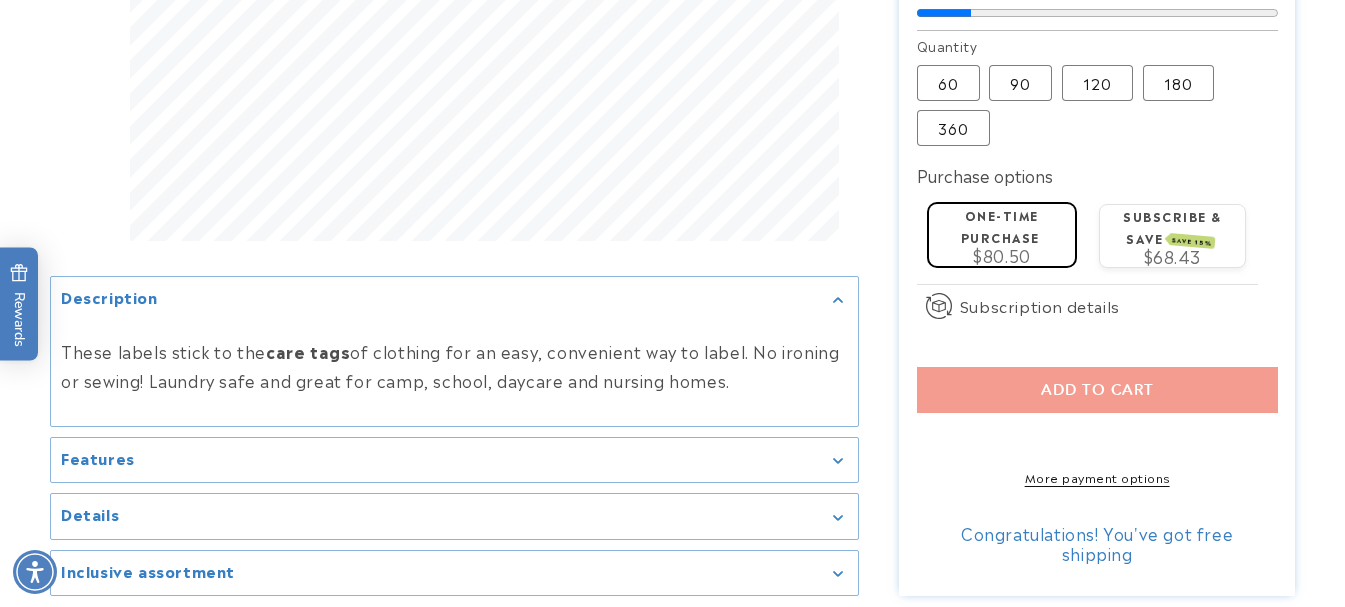 click on "Stick N' Wear Stikins® Labels
Stick N' Wear Stikins® Labels
1067 Reviews
Estimated Delivery:  Aug 05   -   Aug 11
The font shown in the name preview reflects the exact style that will appear in your final design. Please review it carefully. Avoid dashes and special characters because they don’t print clearly on labels.
Regular price
$80.50
Regular price
Sale price
$80.50
Unit price
/
per" at bounding box center [1097, -95] 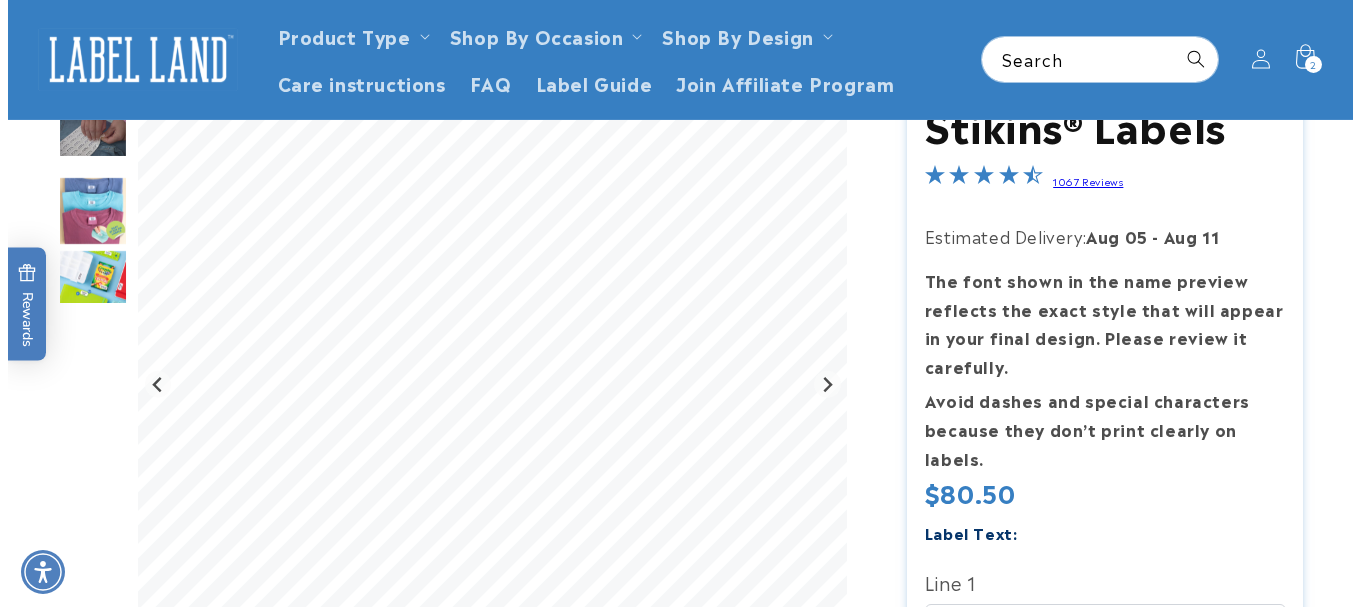 scroll, scrollTop: 18, scrollLeft: 0, axis: vertical 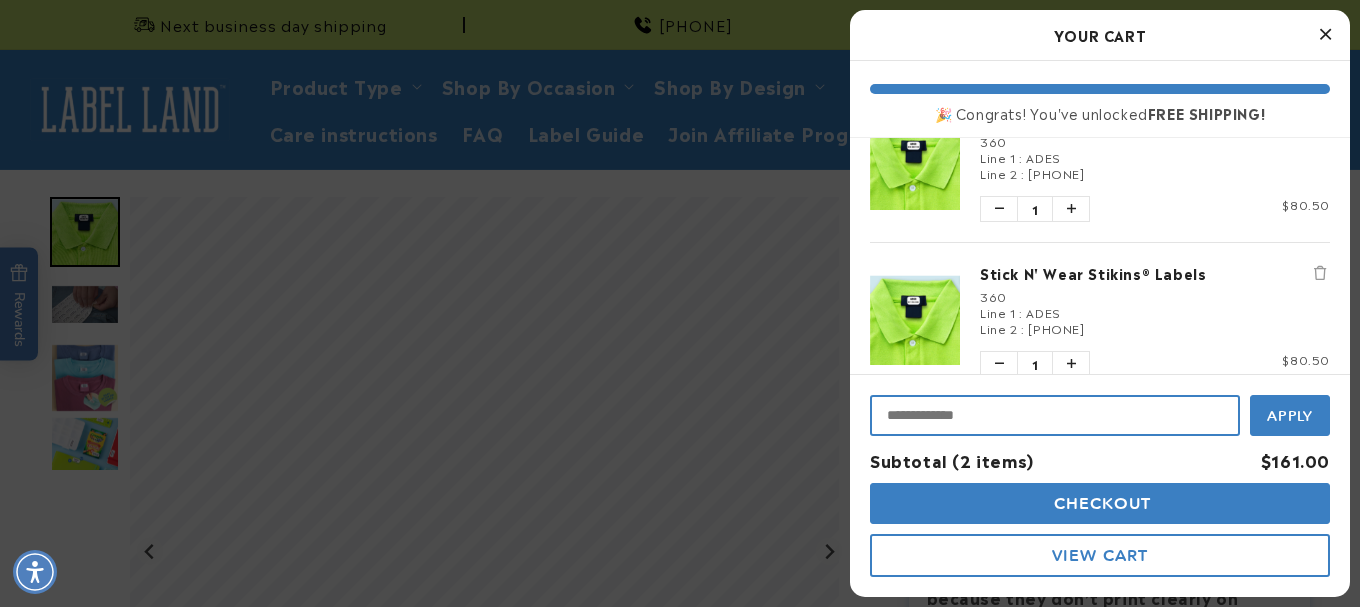 click at bounding box center (1055, 415) 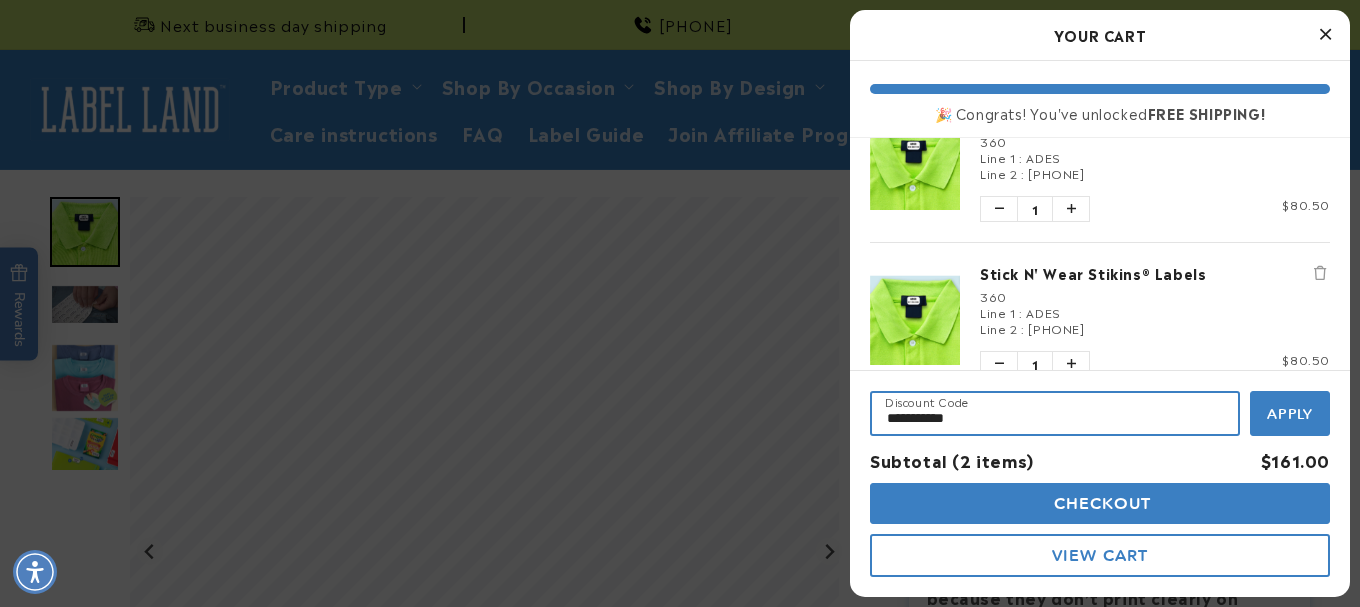 type on "**********" 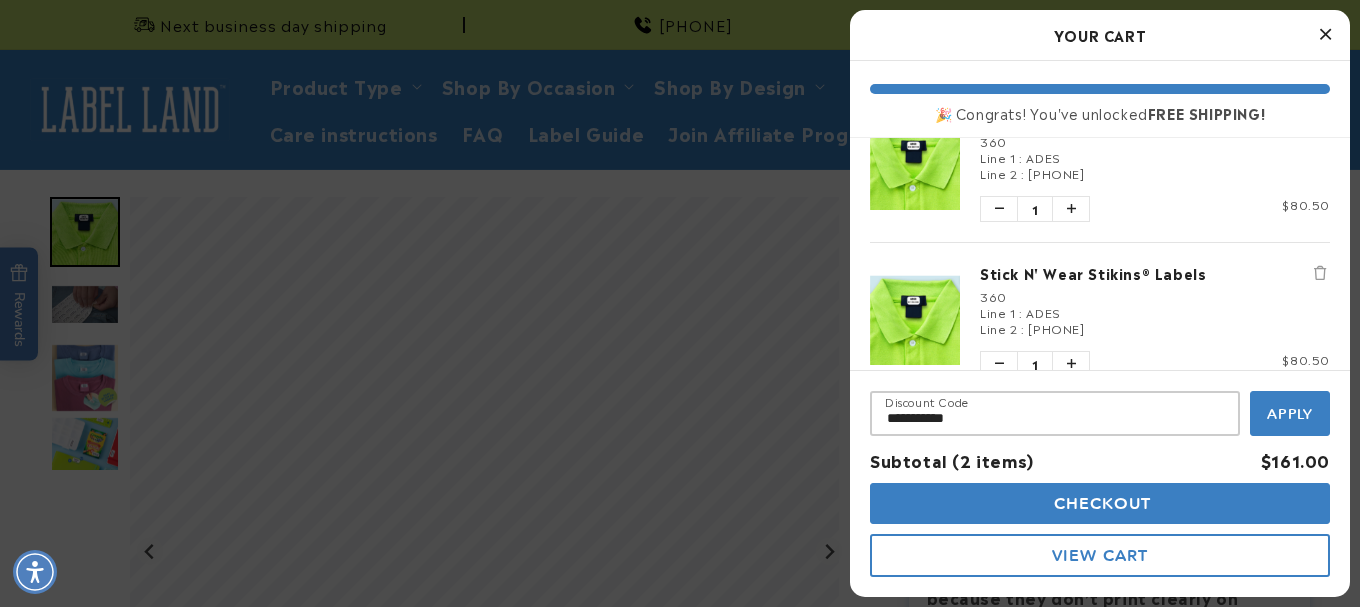 click on "Apply" at bounding box center (1290, 414) 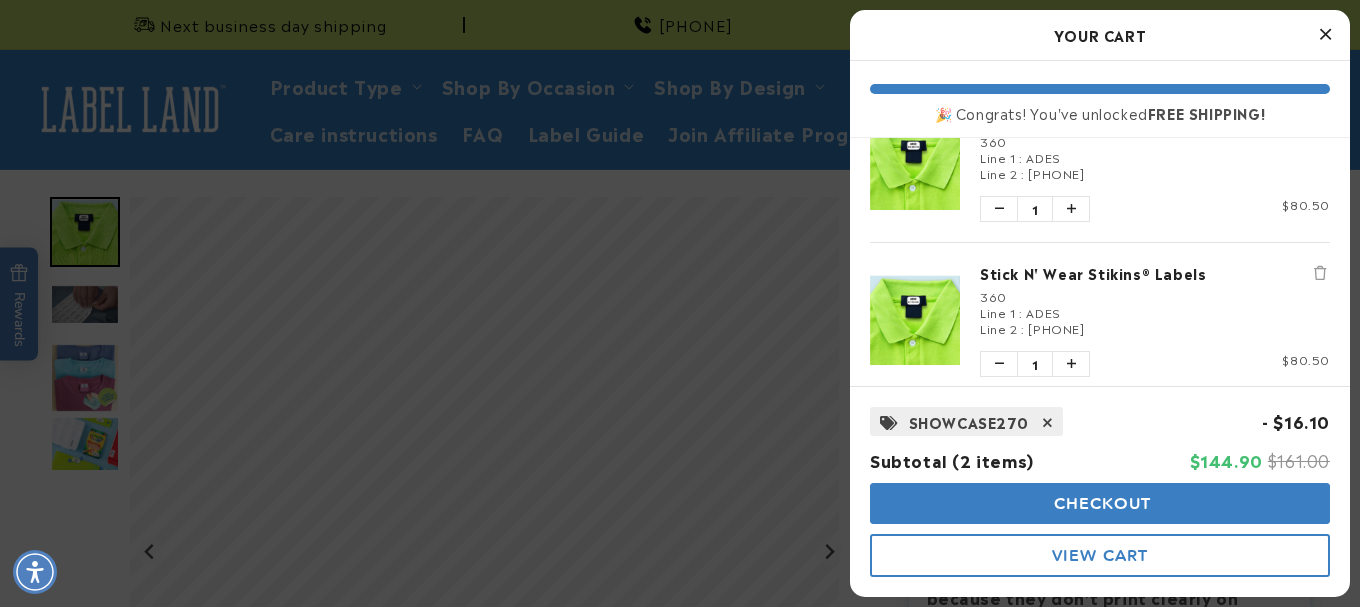 click at bounding box center [1048, 423] 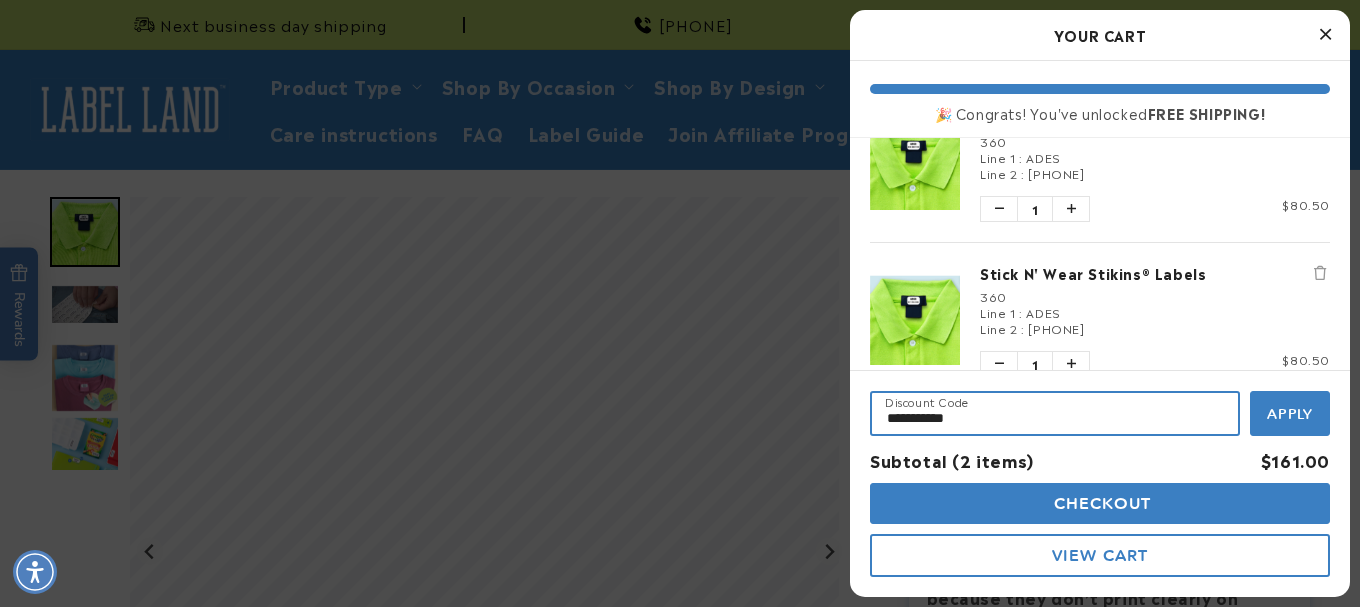 click on "**********" at bounding box center [1055, 413] 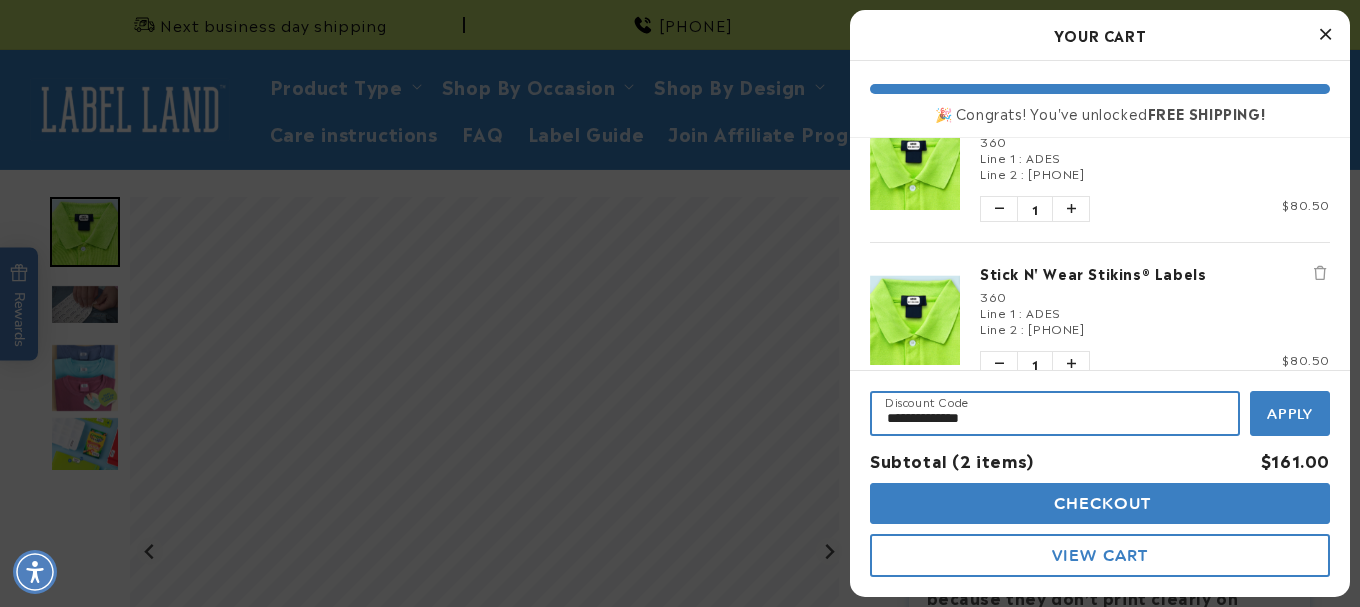 click on "**********" at bounding box center (1055, 413) 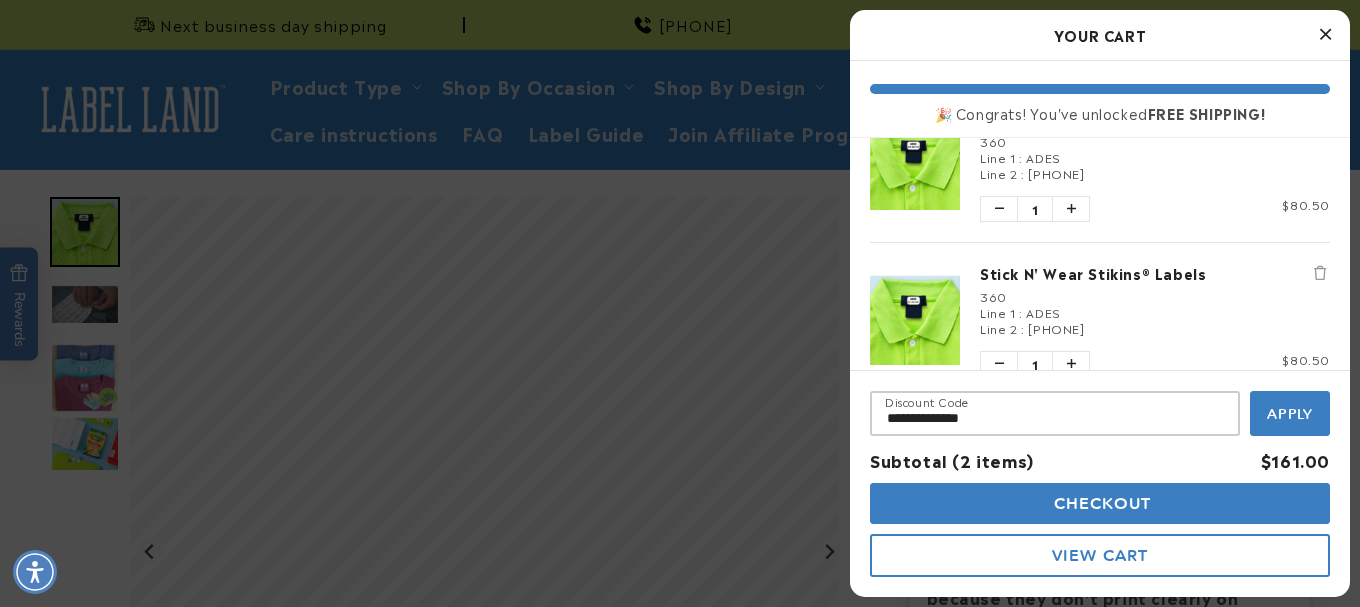 click on "Apply" at bounding box center (1290, 414) 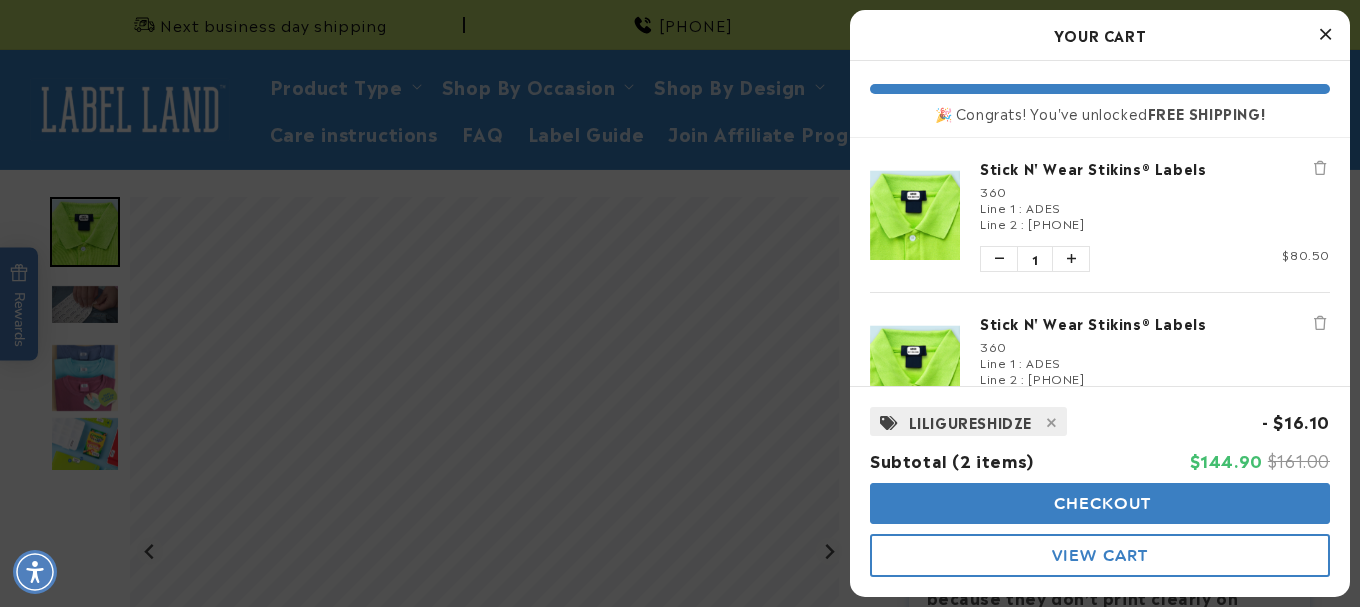 scroll, scrollTop: 17, scrollLeft: 0, axis: vertical 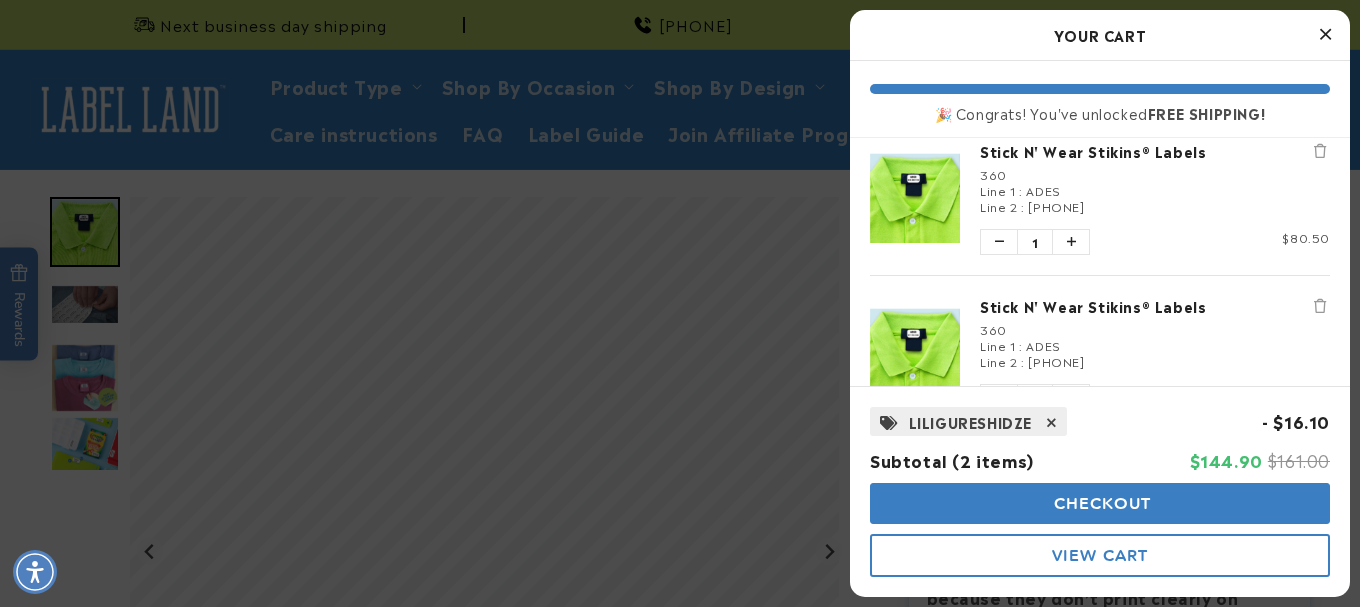 click at bounding box center [1052, 423] 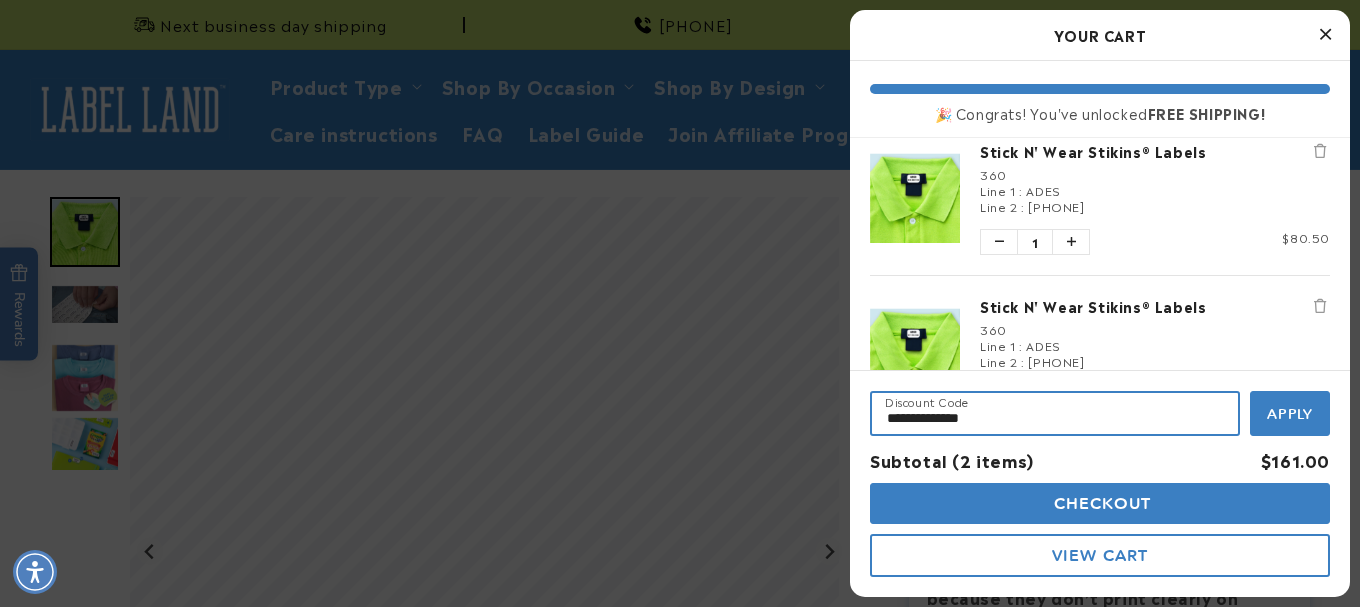 click on "**********" at bounding box center (1055, 413) 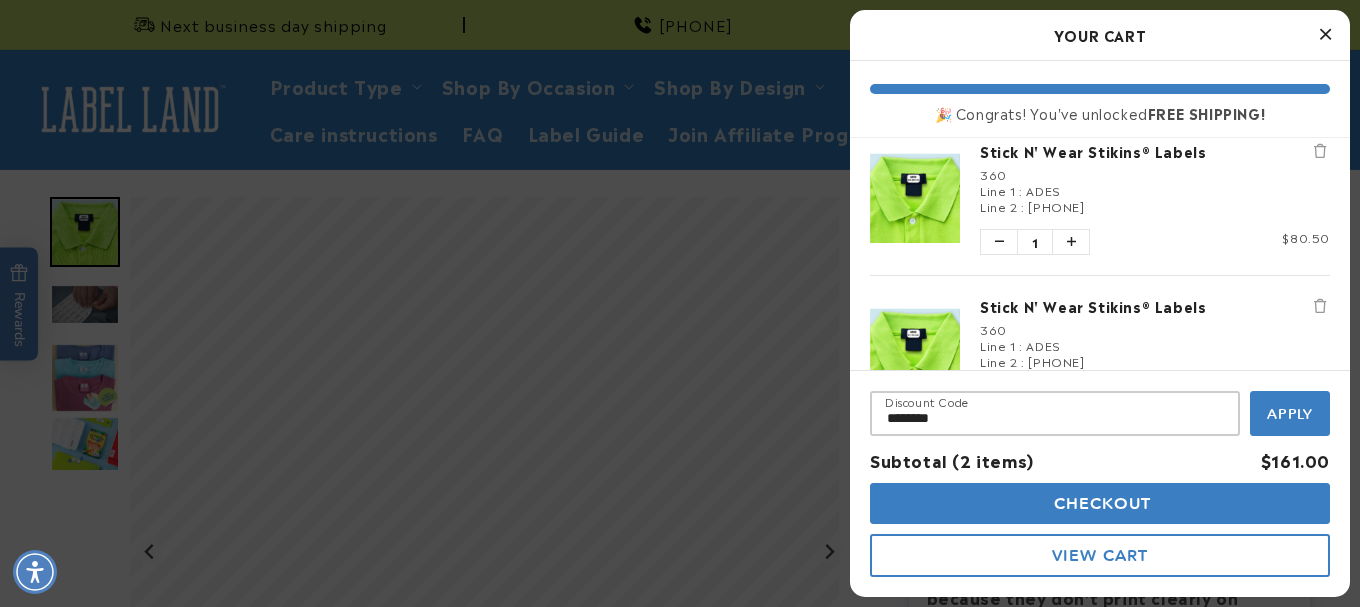 click on "Apply" at bounding box center (1290, 414) 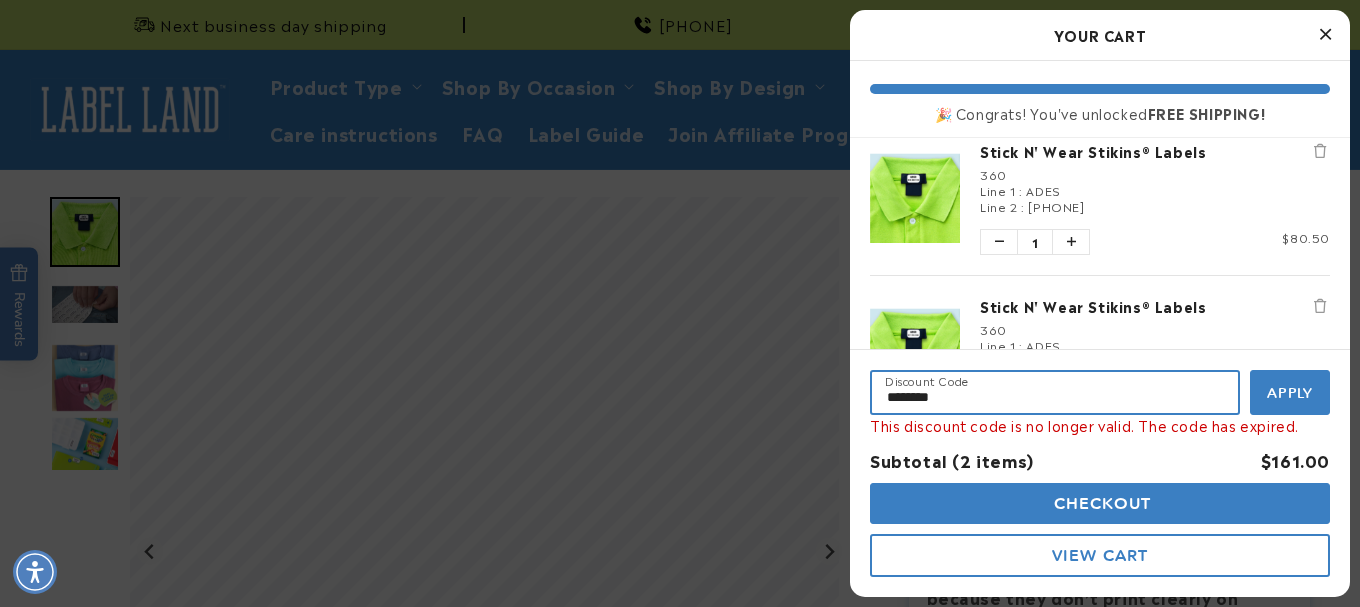 click on "********" at bounding box center (1055, 392) 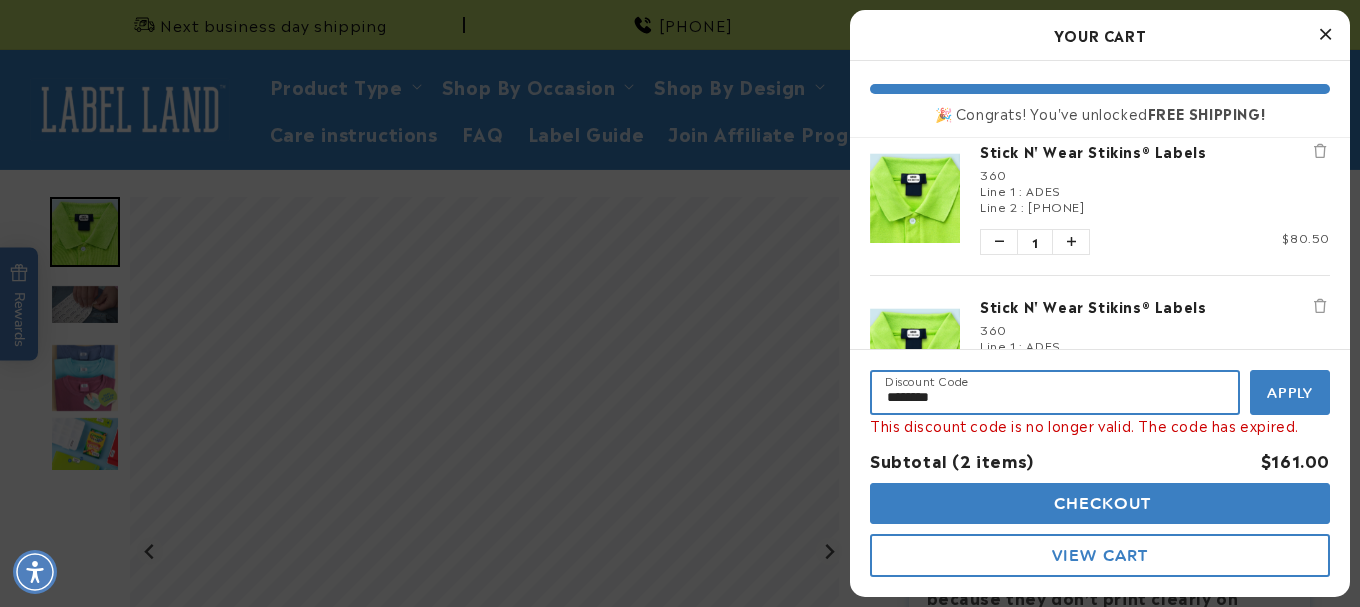 paste 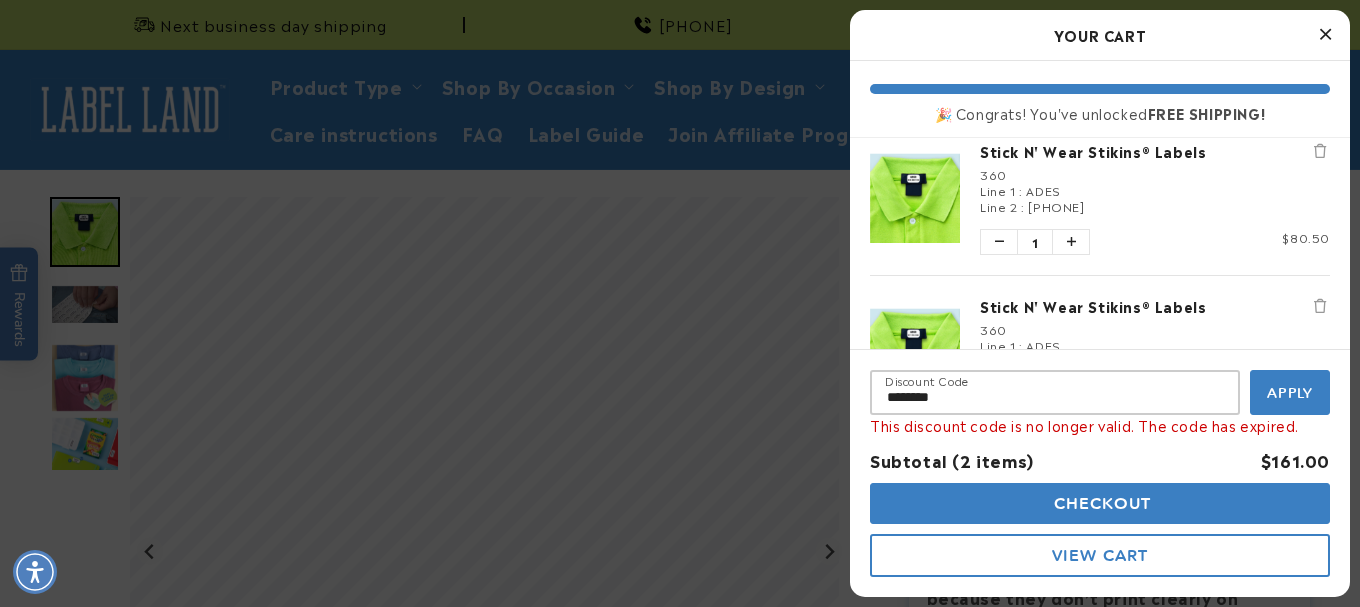 click on "Apply" at bounding box center [1290, 393] 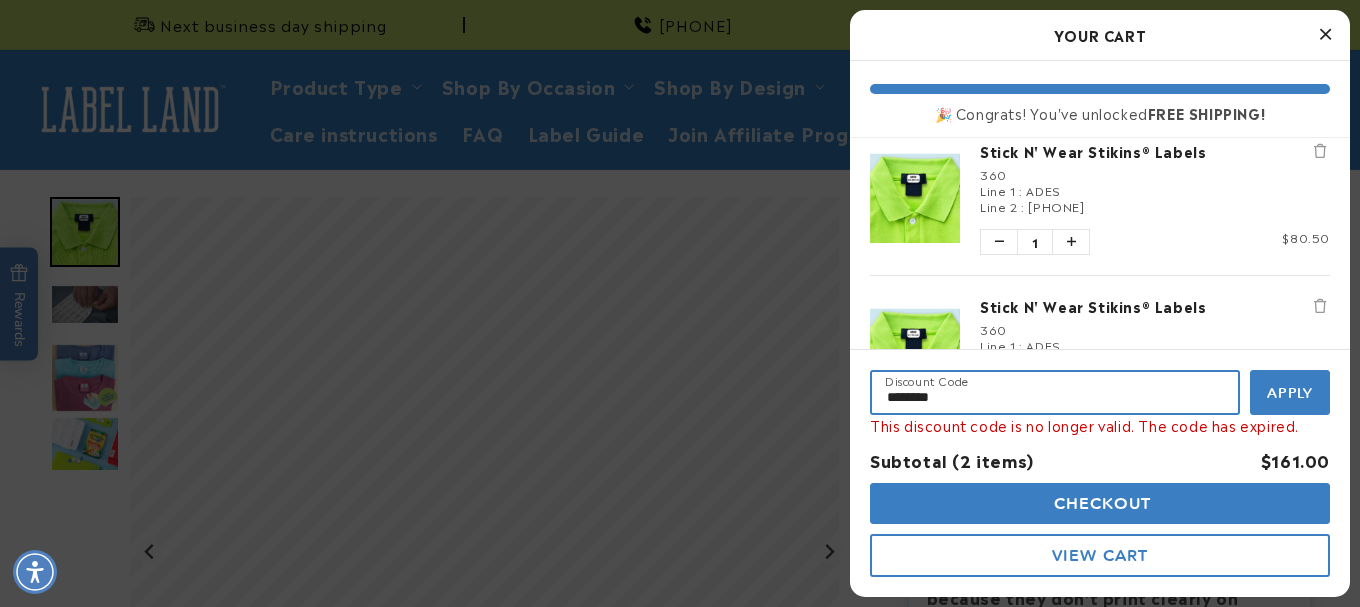 click on "********" at bounding box center [1055, 392] 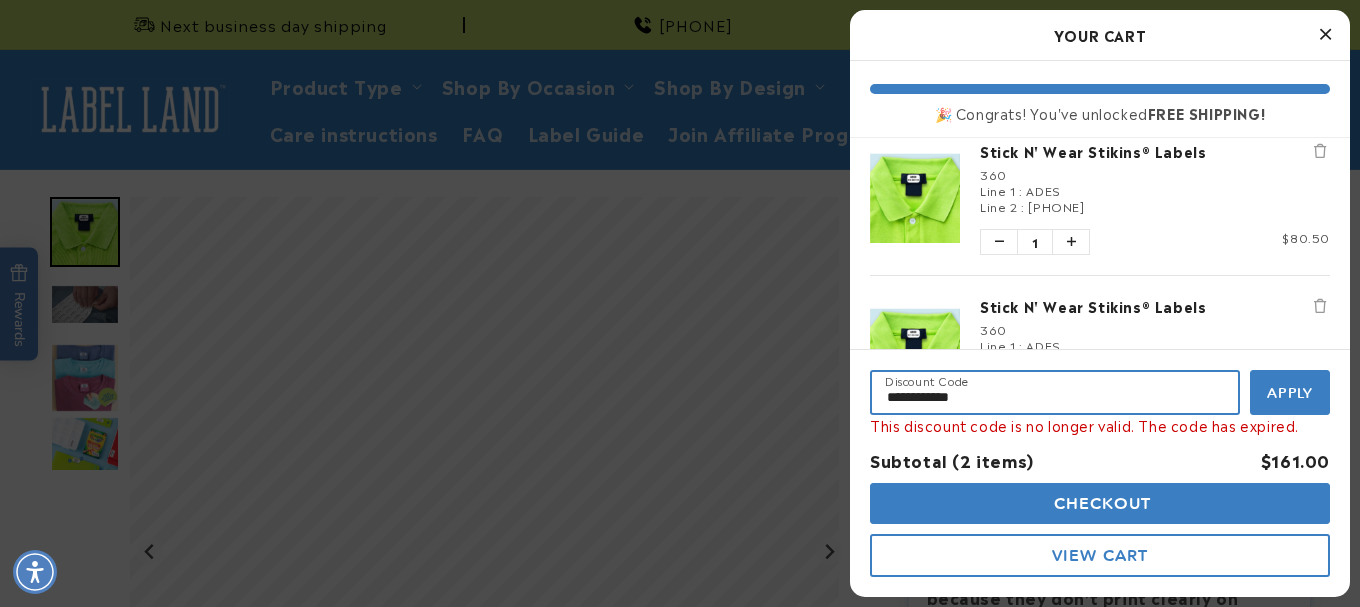 click on "**********" at bounding box center (1055, 392) 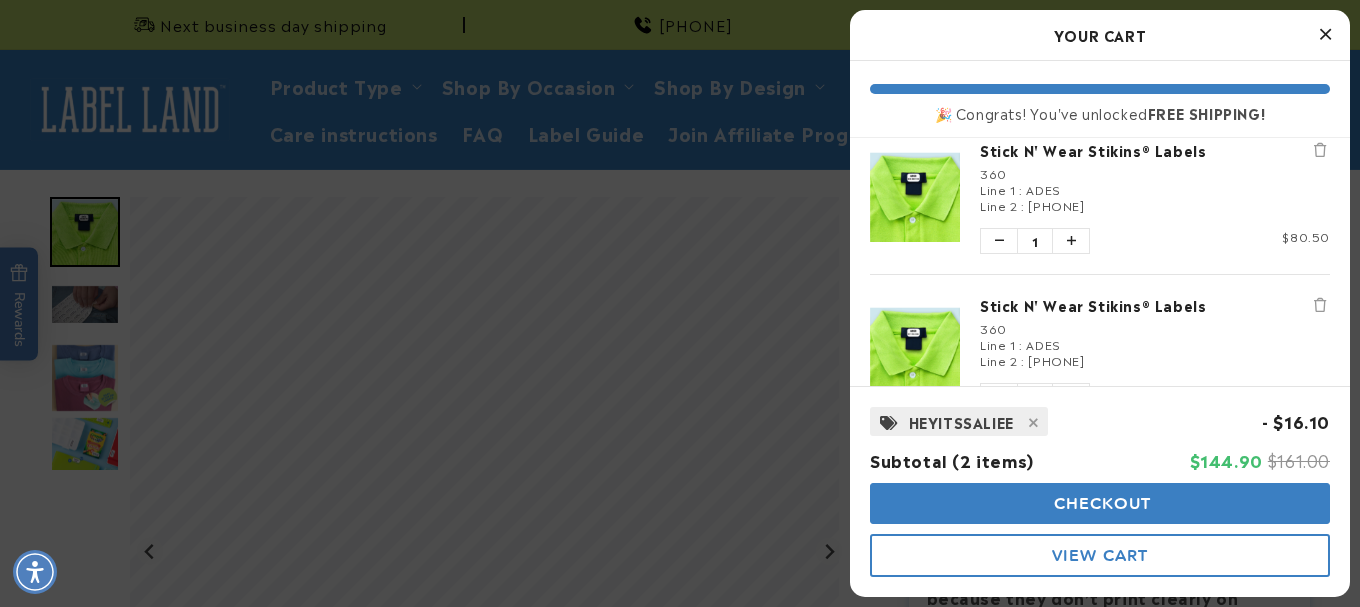 scroll, scrollTop: 0, scrollLeft: 0, axis: both 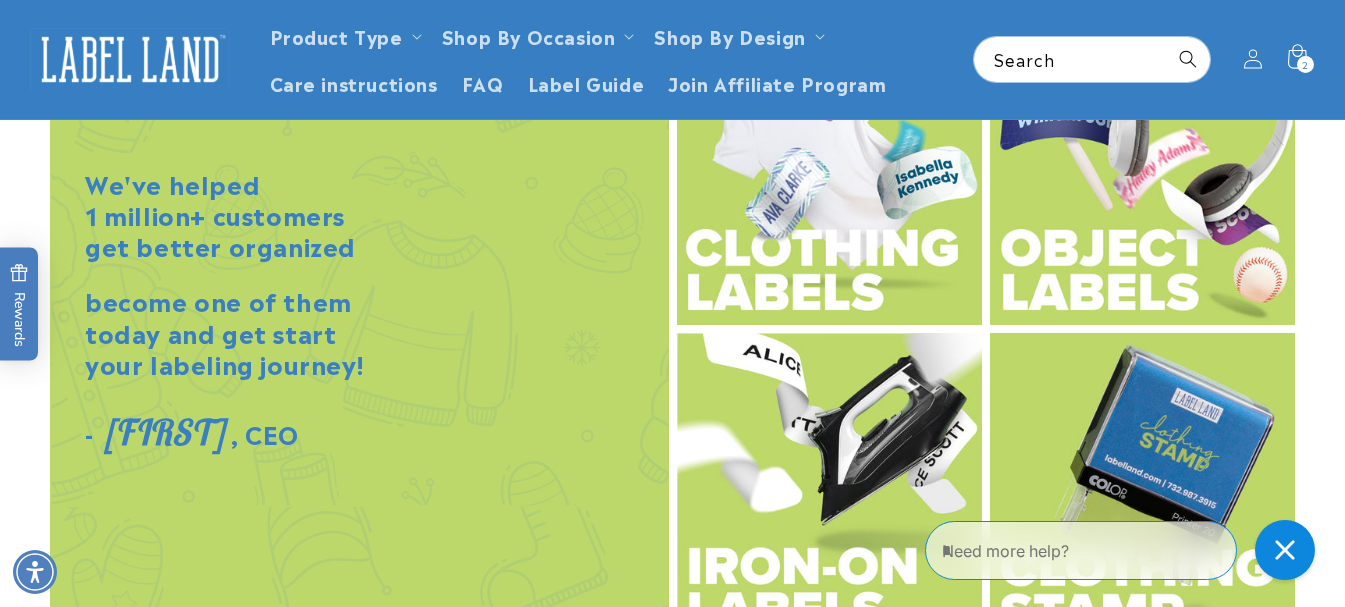 click at bounding box center [829, 169] 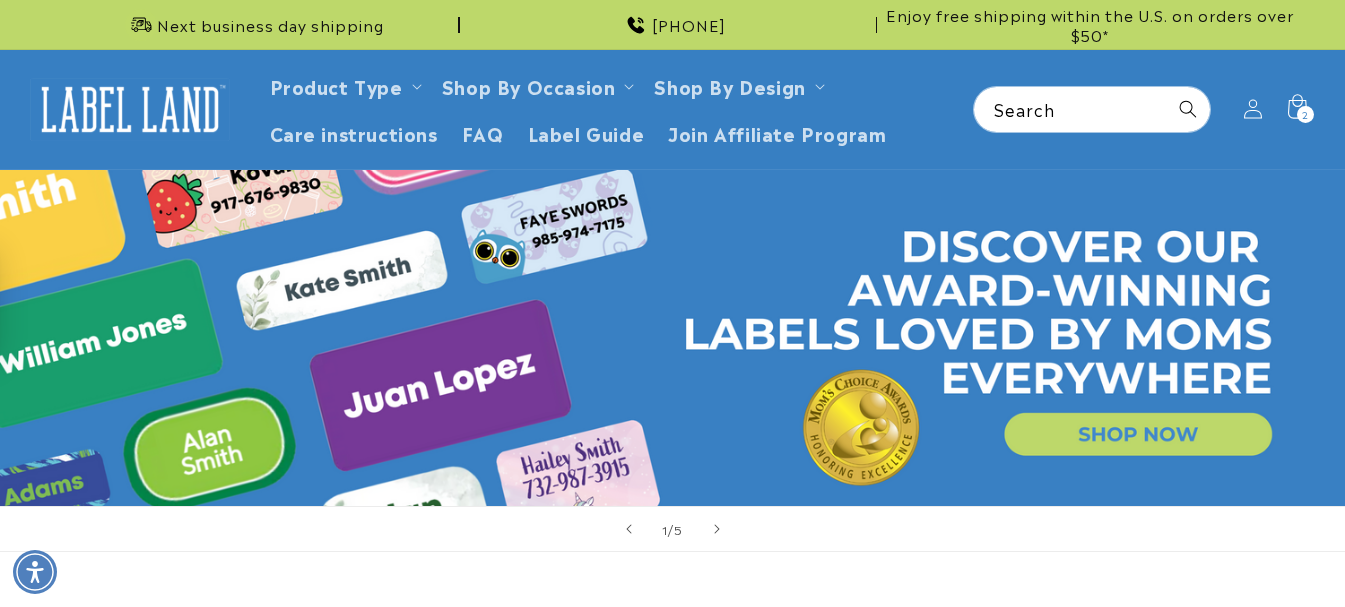 scroll, scrollTop: 0, scrollLeft: 0, axis: both 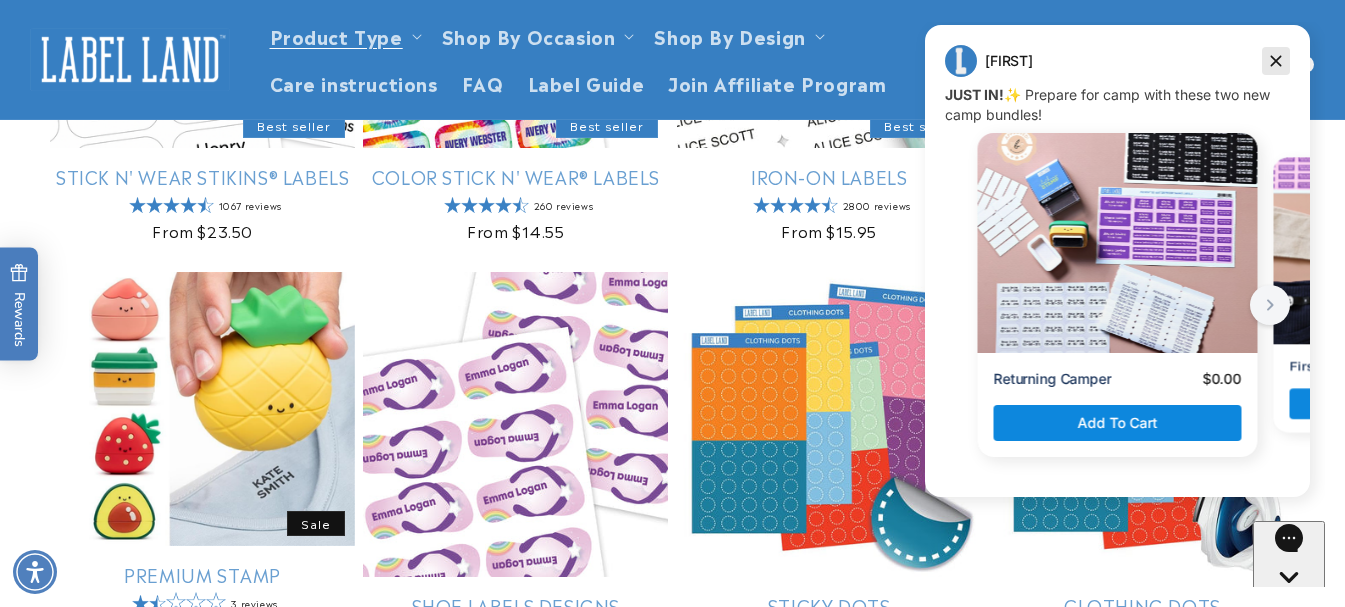 click 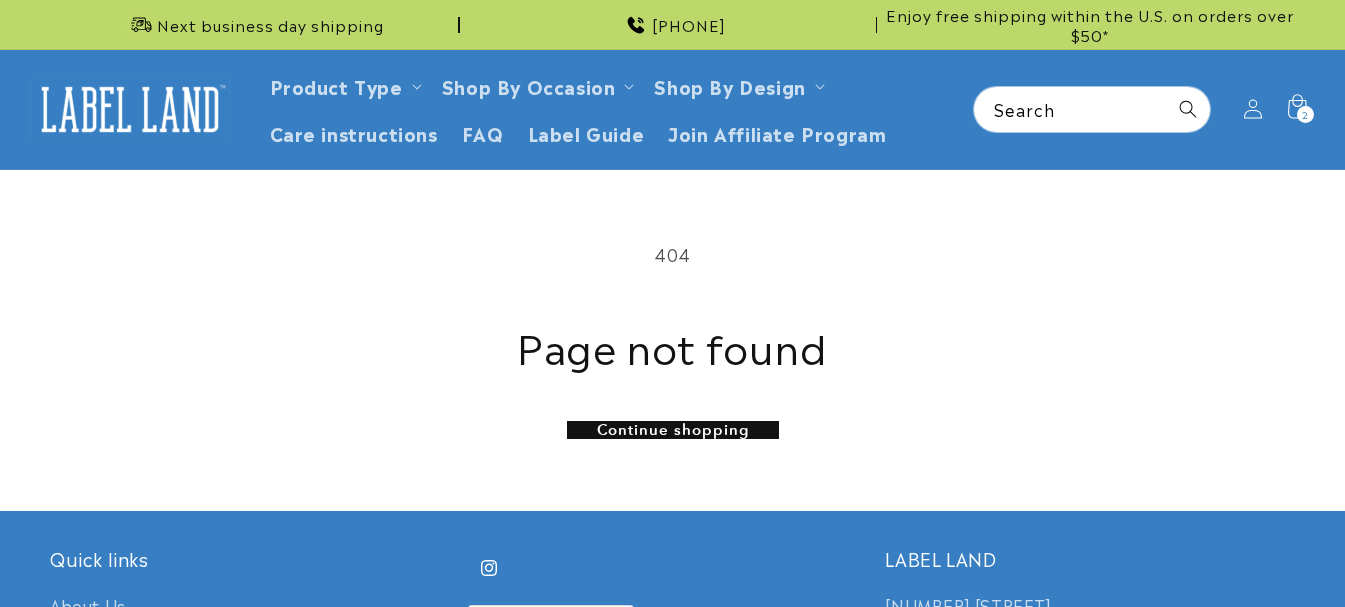 scroll, scrollTop: 0, scrollLeft: 0, axis: both 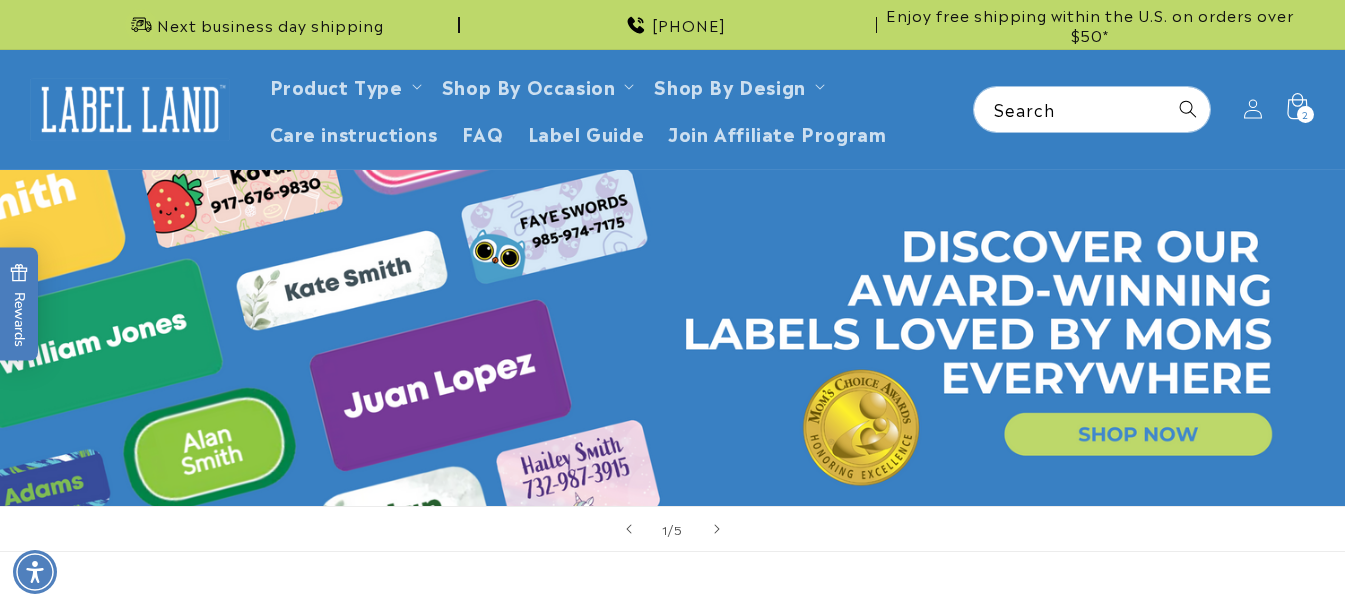 click 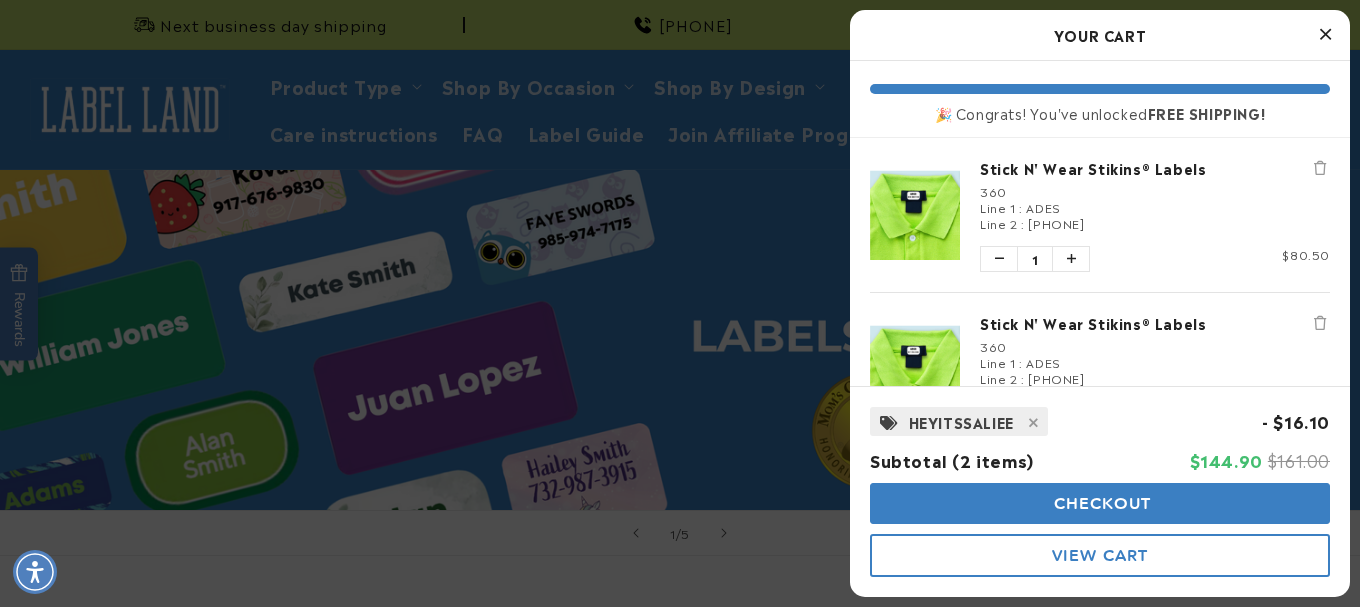 scroll, scrollTop: 33, scrollLeft: 0, axis: vertical 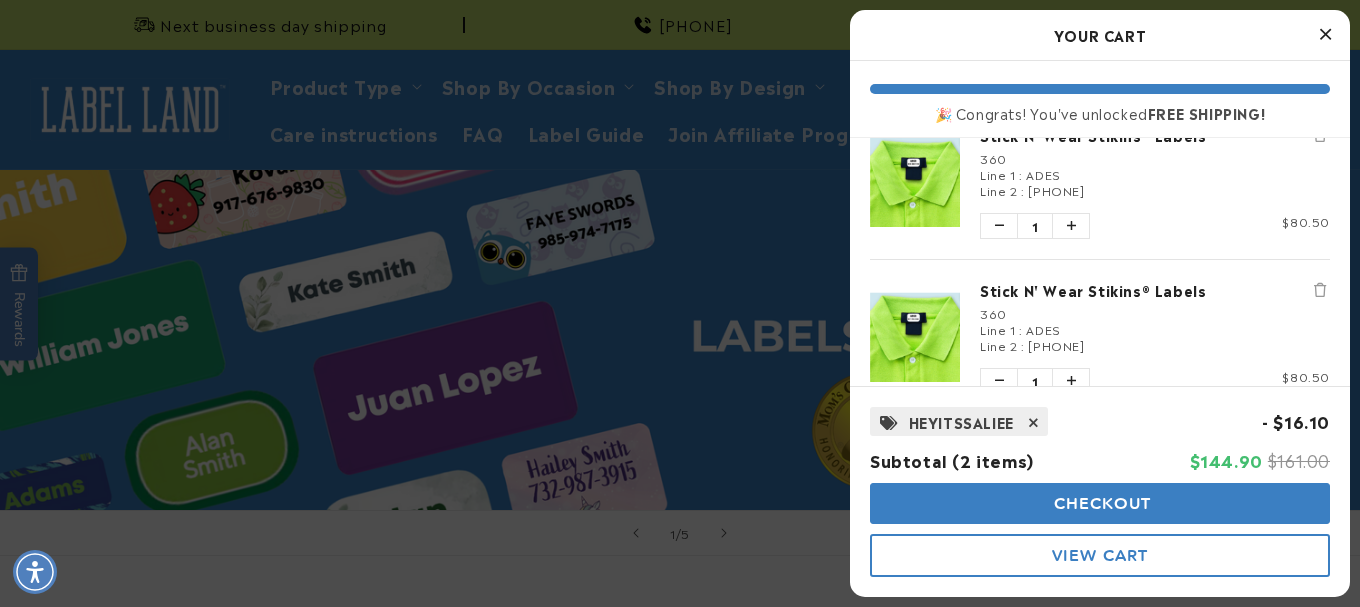 click at bounding box center (1034, 423) 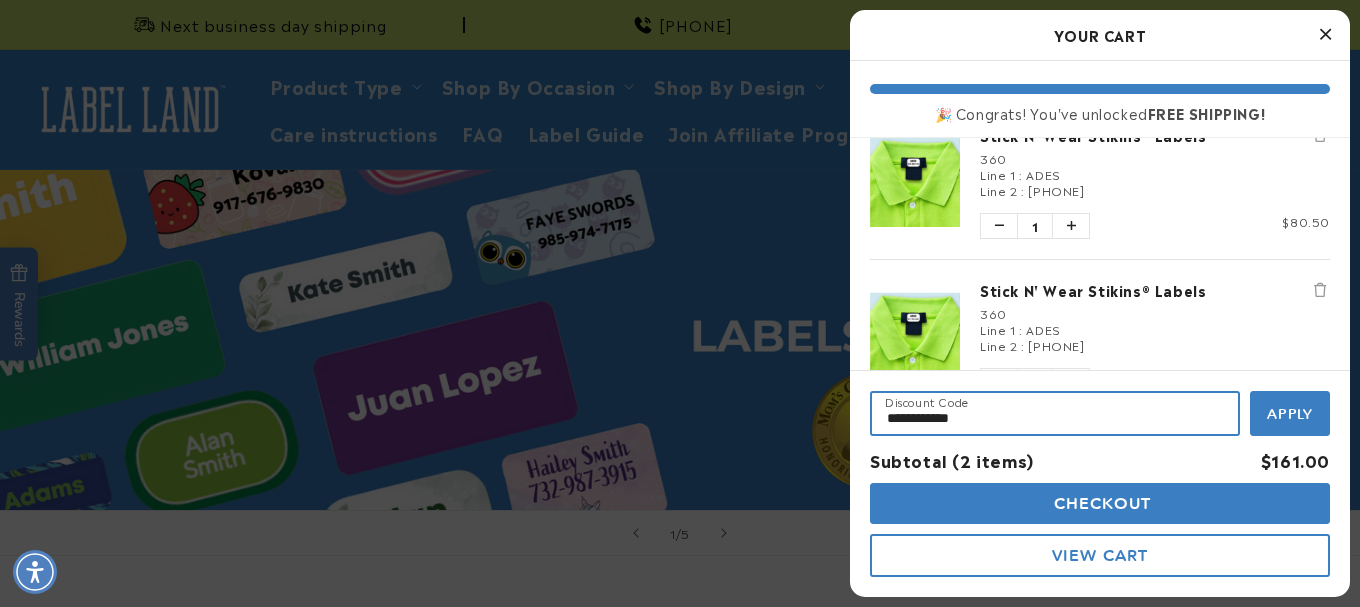 click on "**********" at bounding box center [1055, 413] 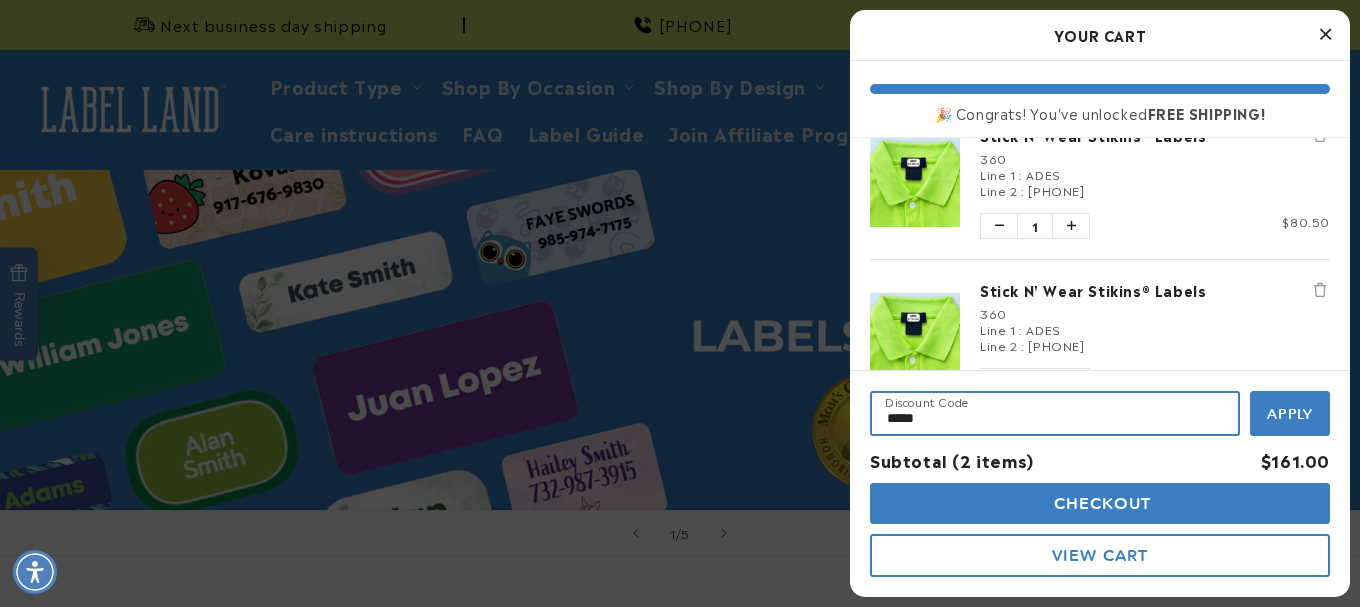 click on "Apply" at bounding box center (1290, 413) 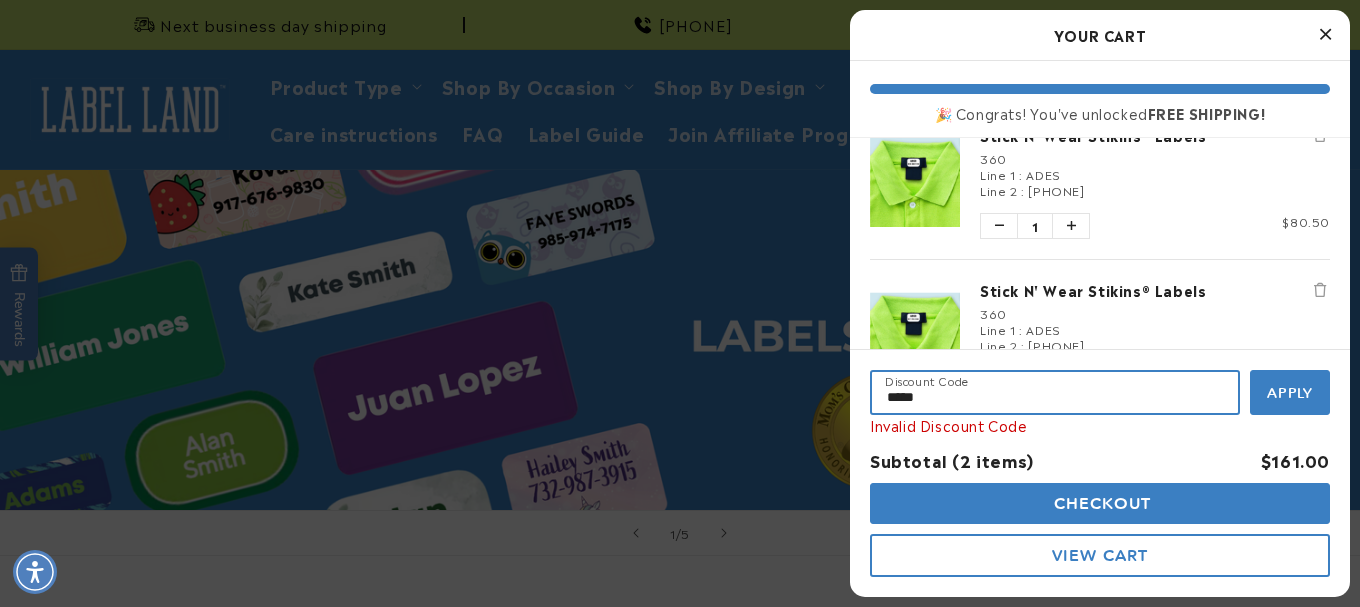 click on "*****" at bounding box center [1055, 392] 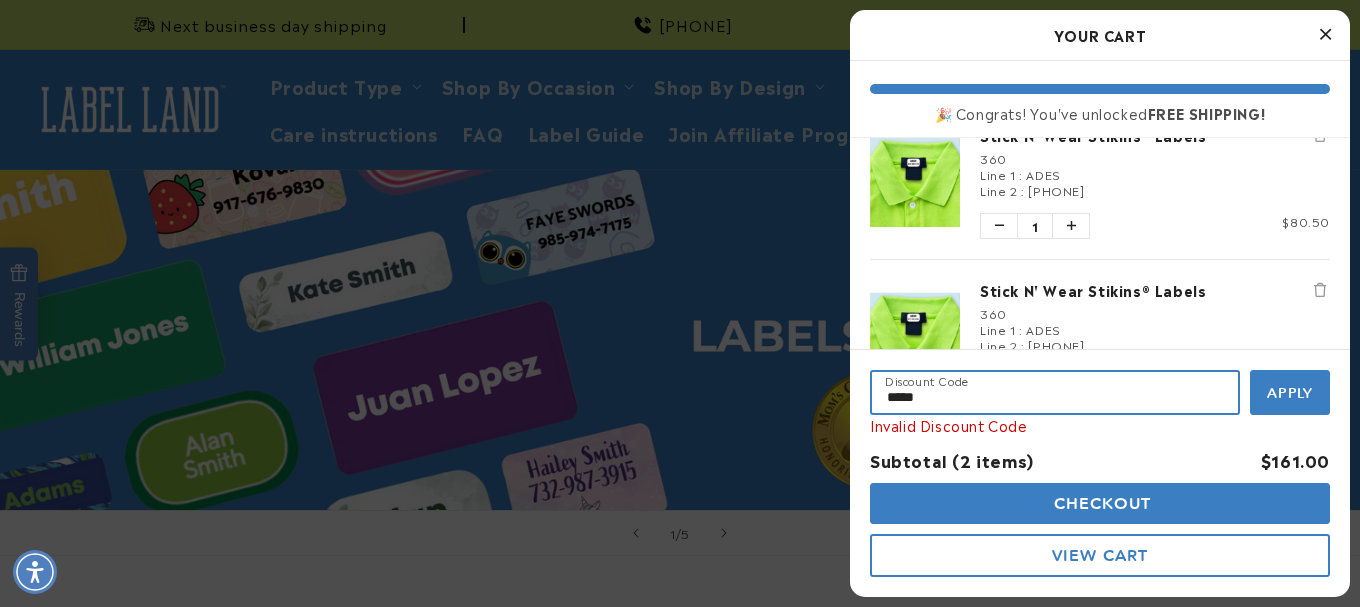 paste on "*******" 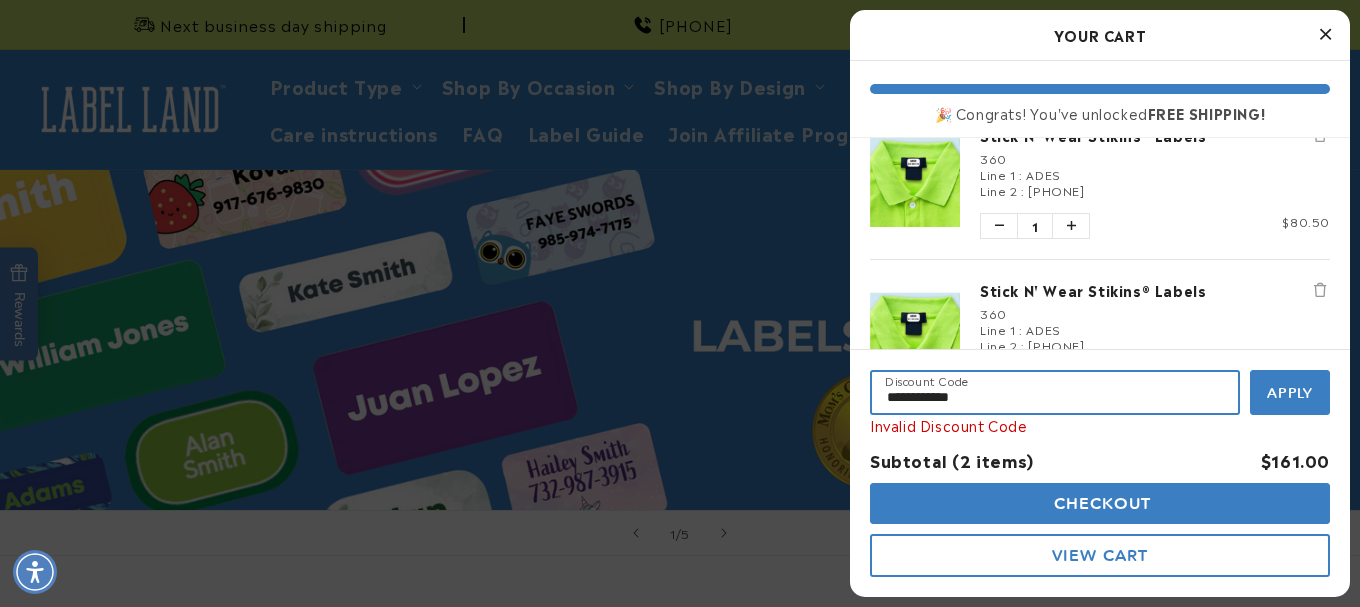 click on "**********" at bounding box center (1055, 392) 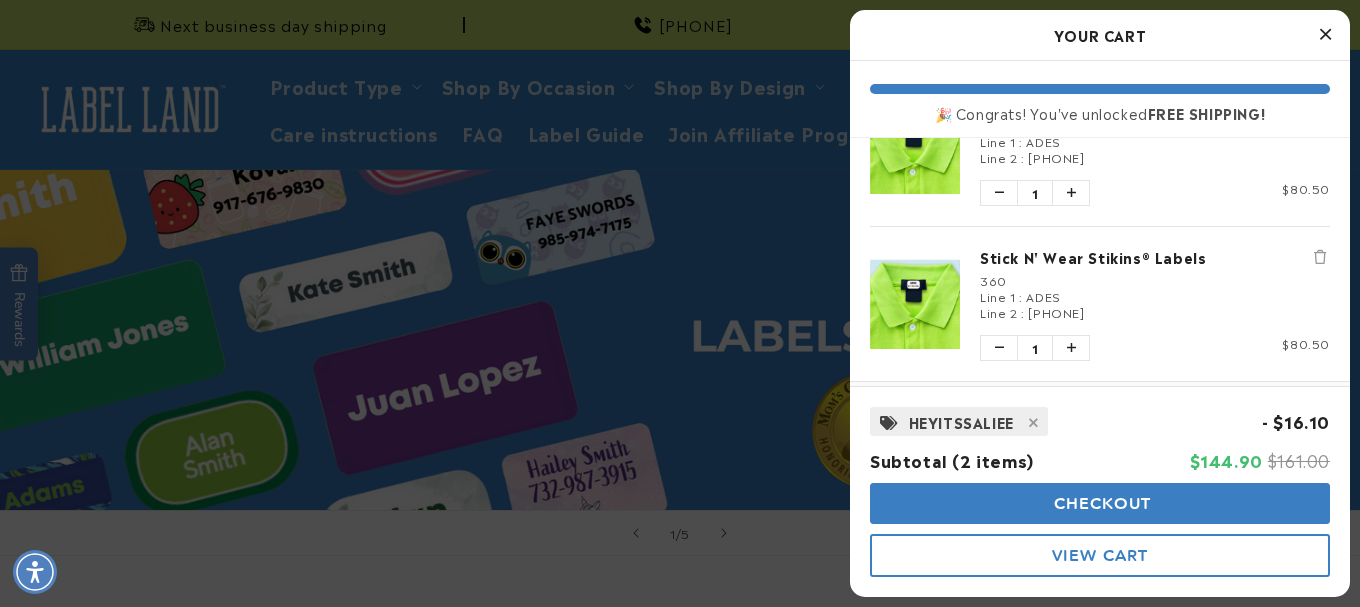 scroll, scrollTop: 67, scrollLeft: 0, axis: vertical 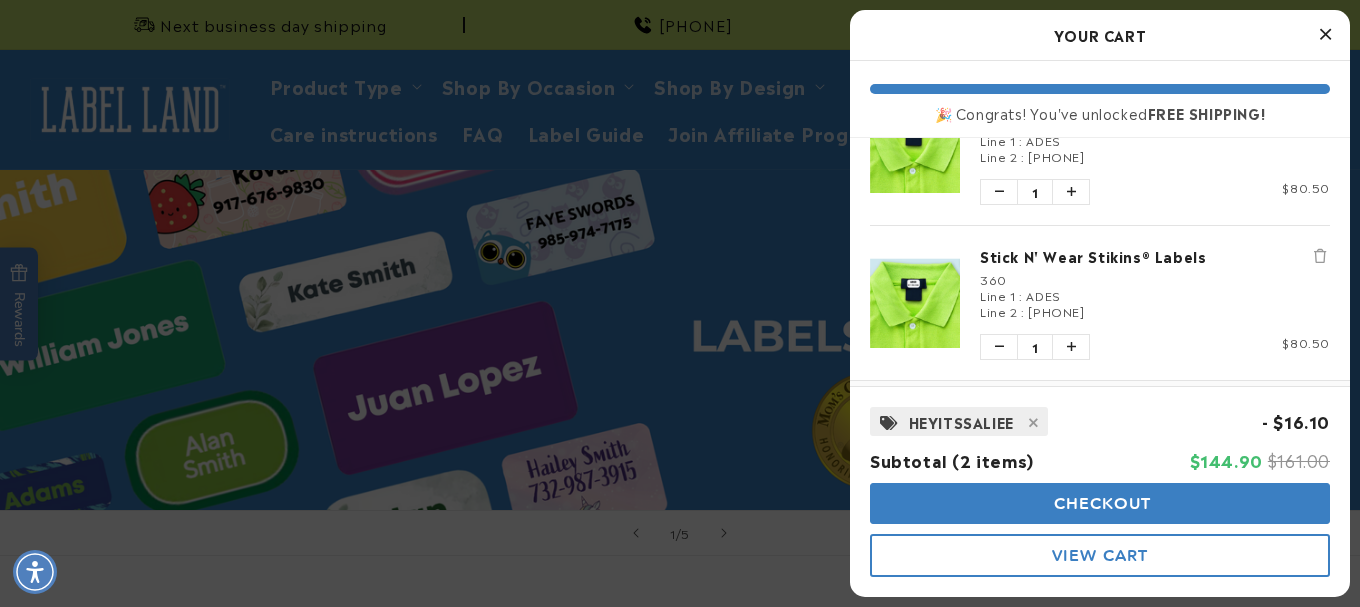 click at bounding box center [1320, 256] 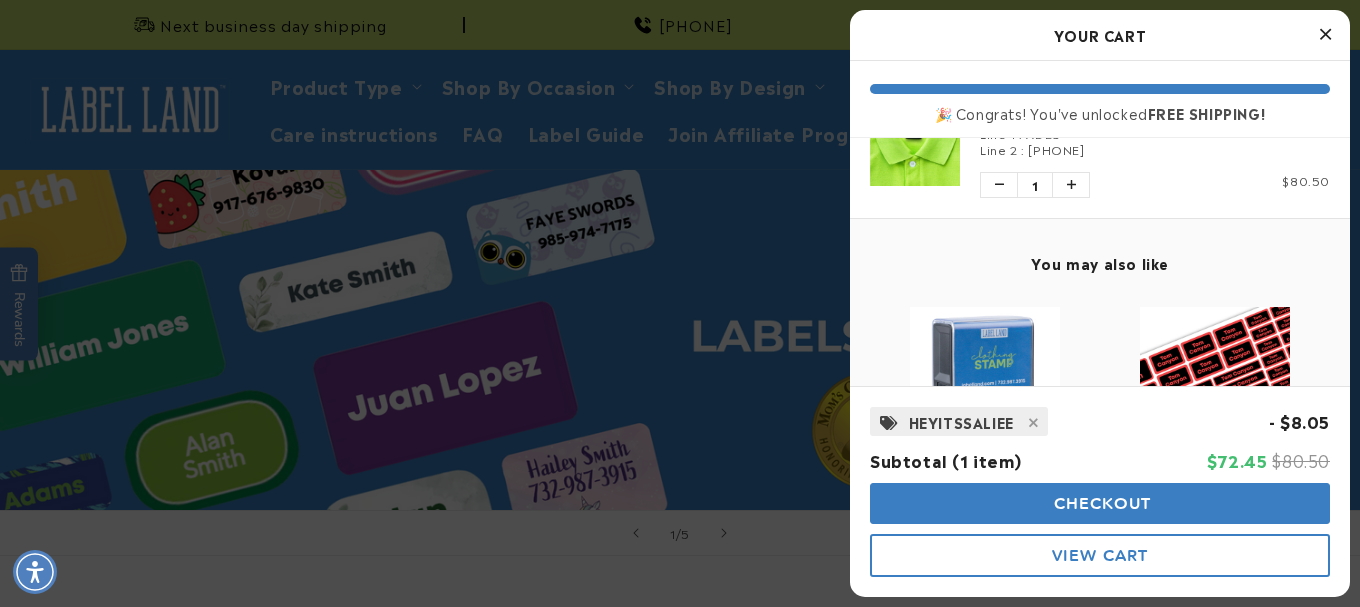 scroll, scrollTop: 0, scrollLeft: 0, axis: both 